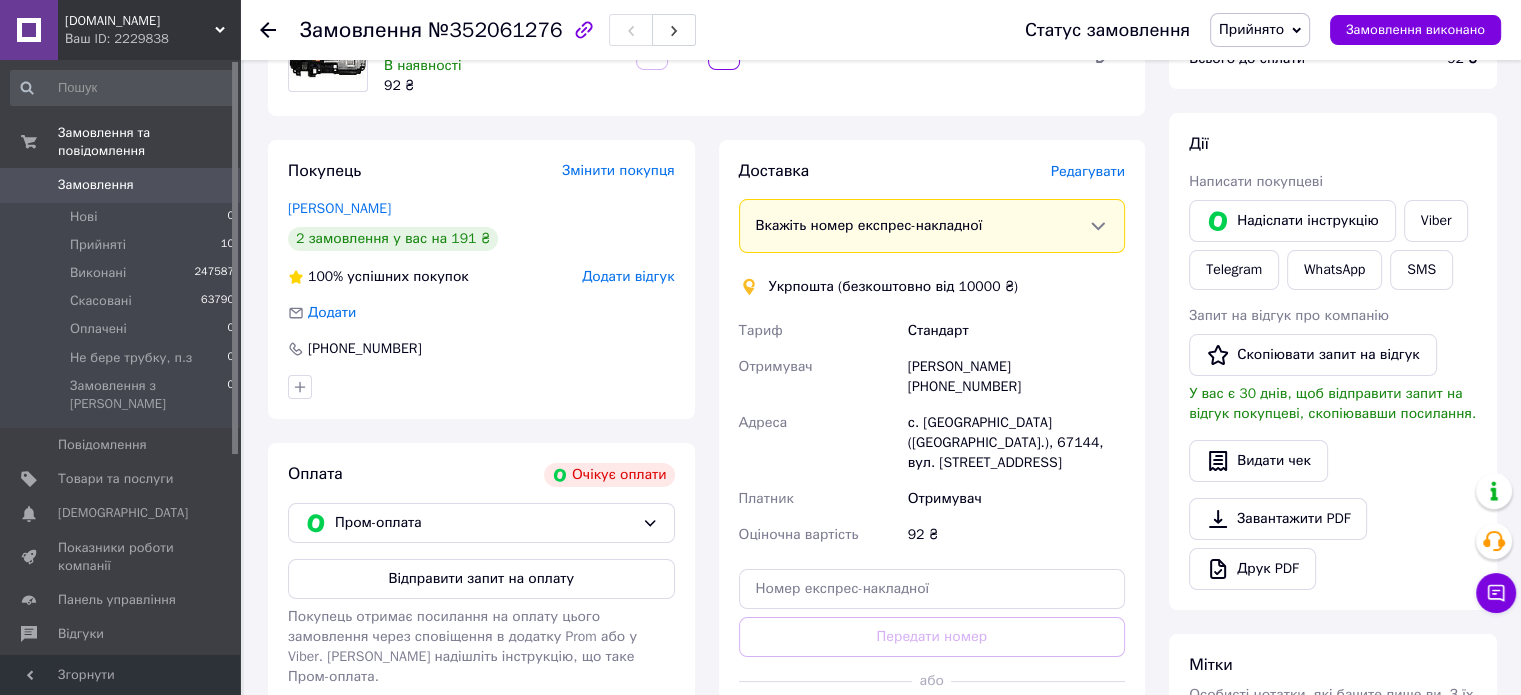 scroll, scrollTop: 0, scrollLeft: 0, axis: both 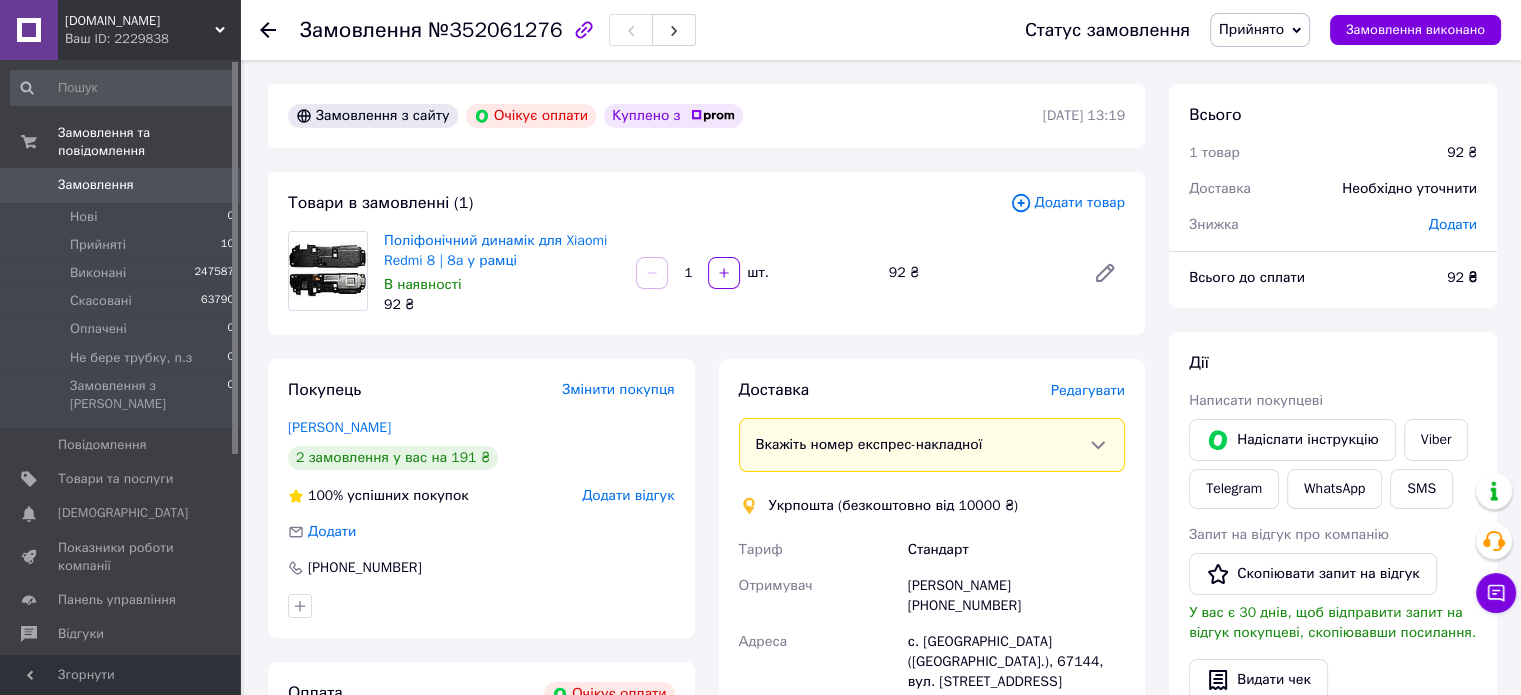 click on "Замовлення" at bounding box center [96, 185] 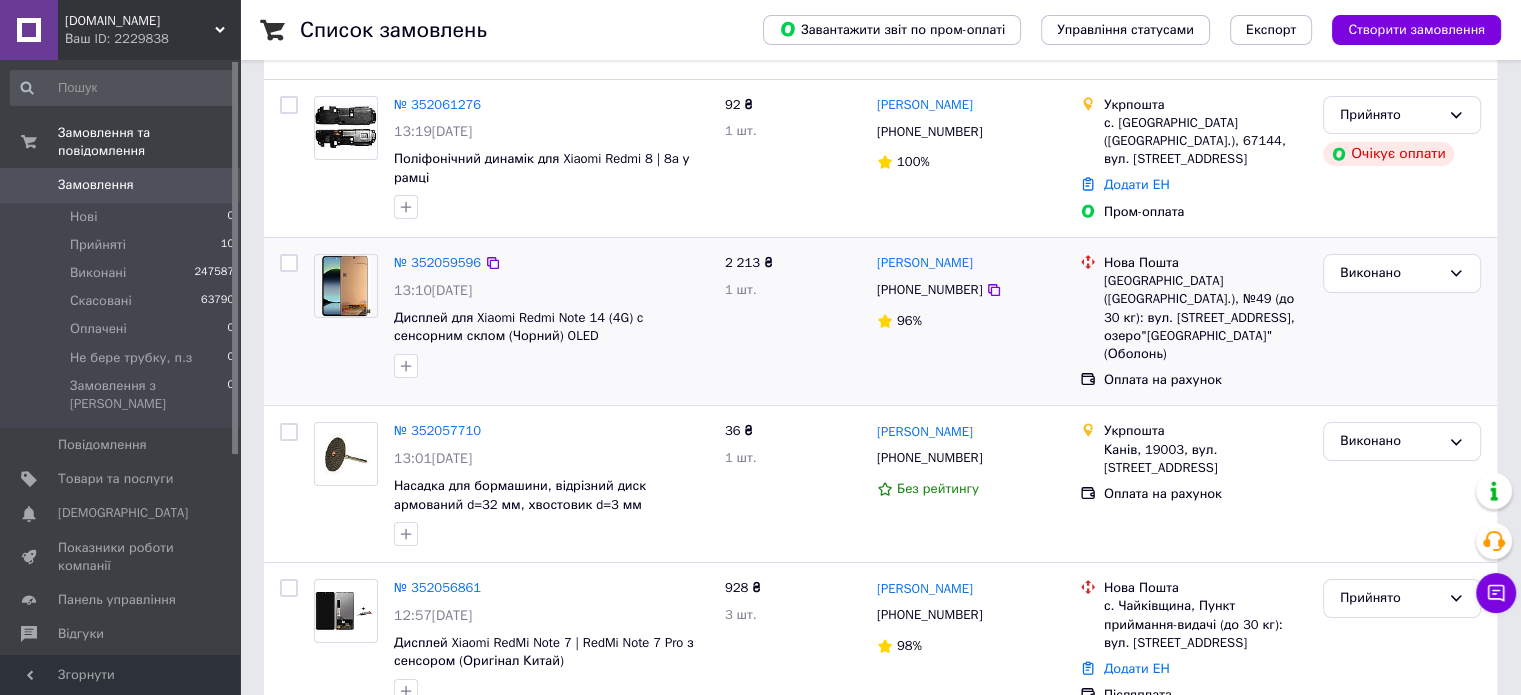 scroll, scrollTop: 100, scrollLeft: 0, axis: vertical 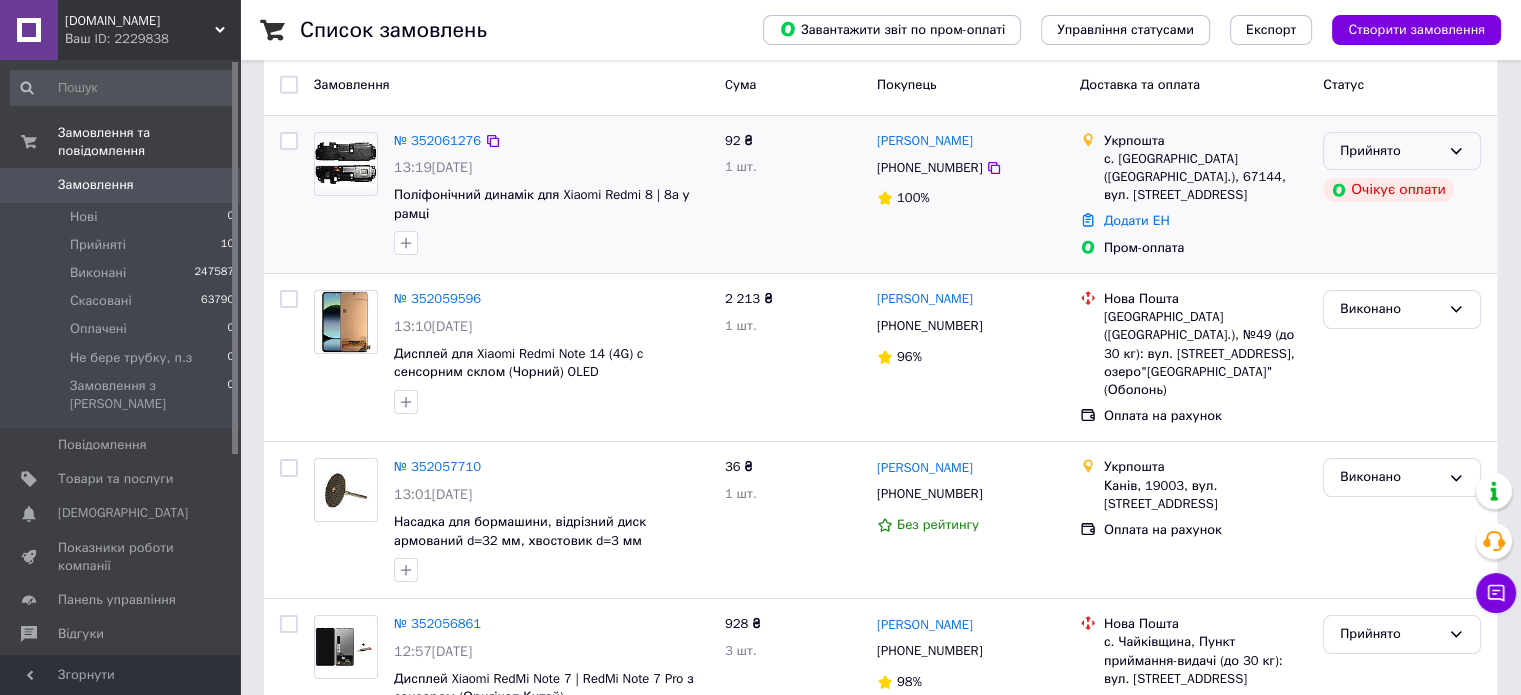 click on "Прийнято" at bounding box center [1390, 151] 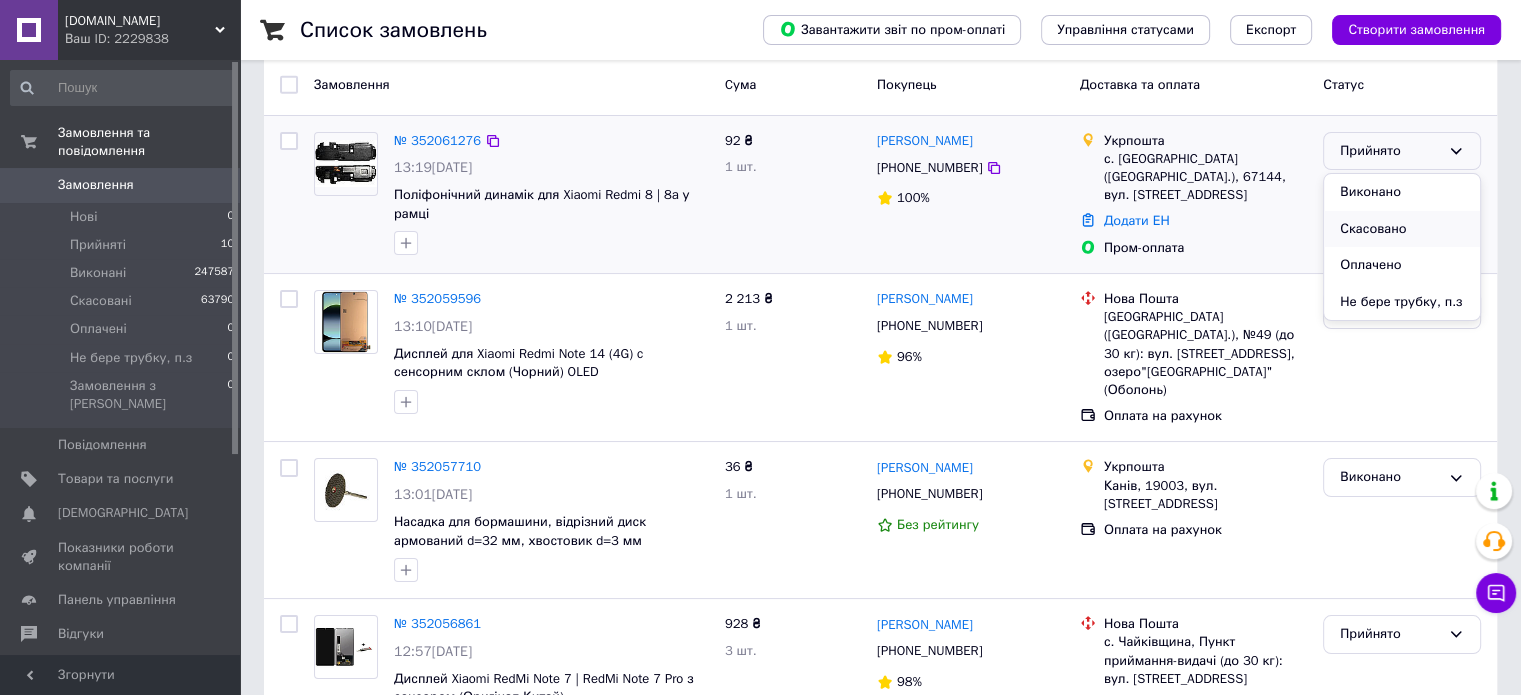 click on "Скасовано" at bounding box center [1402, 229] 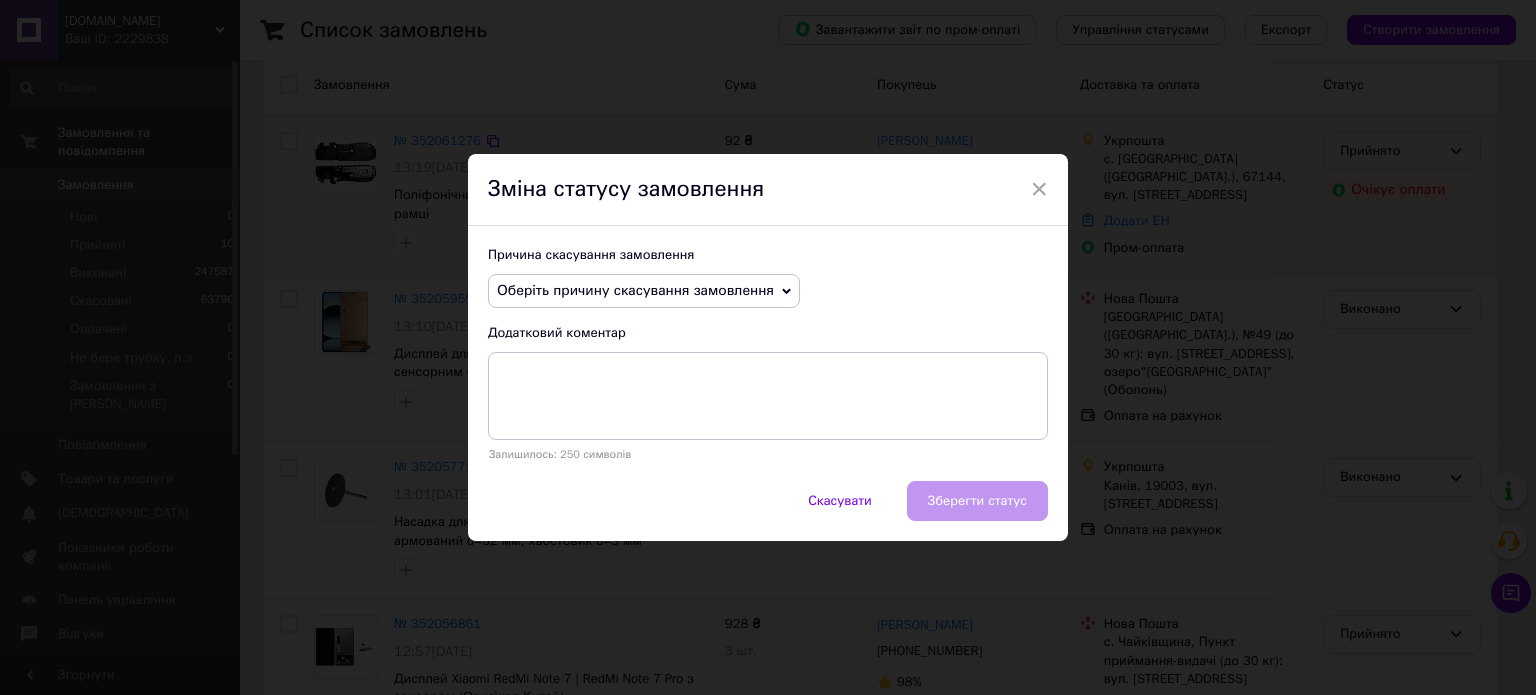click on "Оберіть причину скасування замовлення" at bounding box center (635, 290) 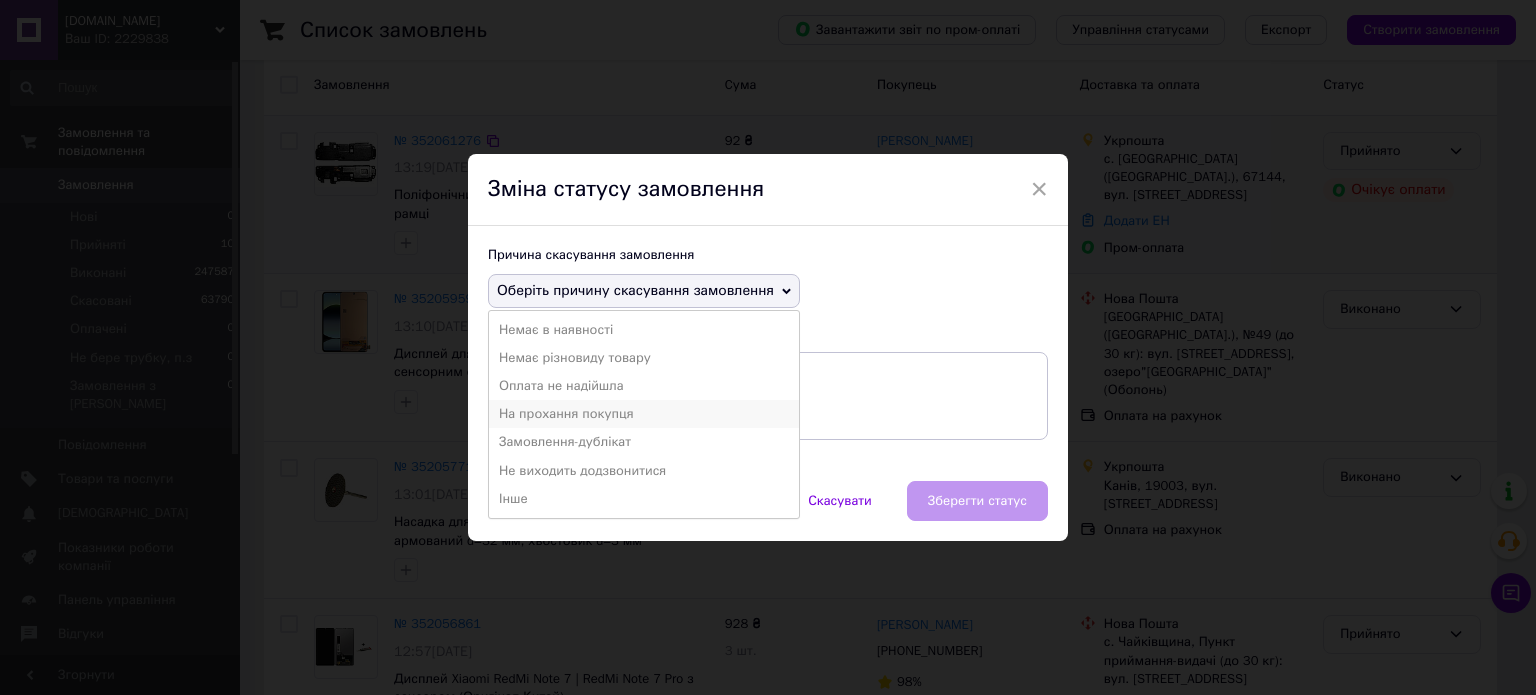 click on "На прохання покупця" at bounding box center (644, 414) 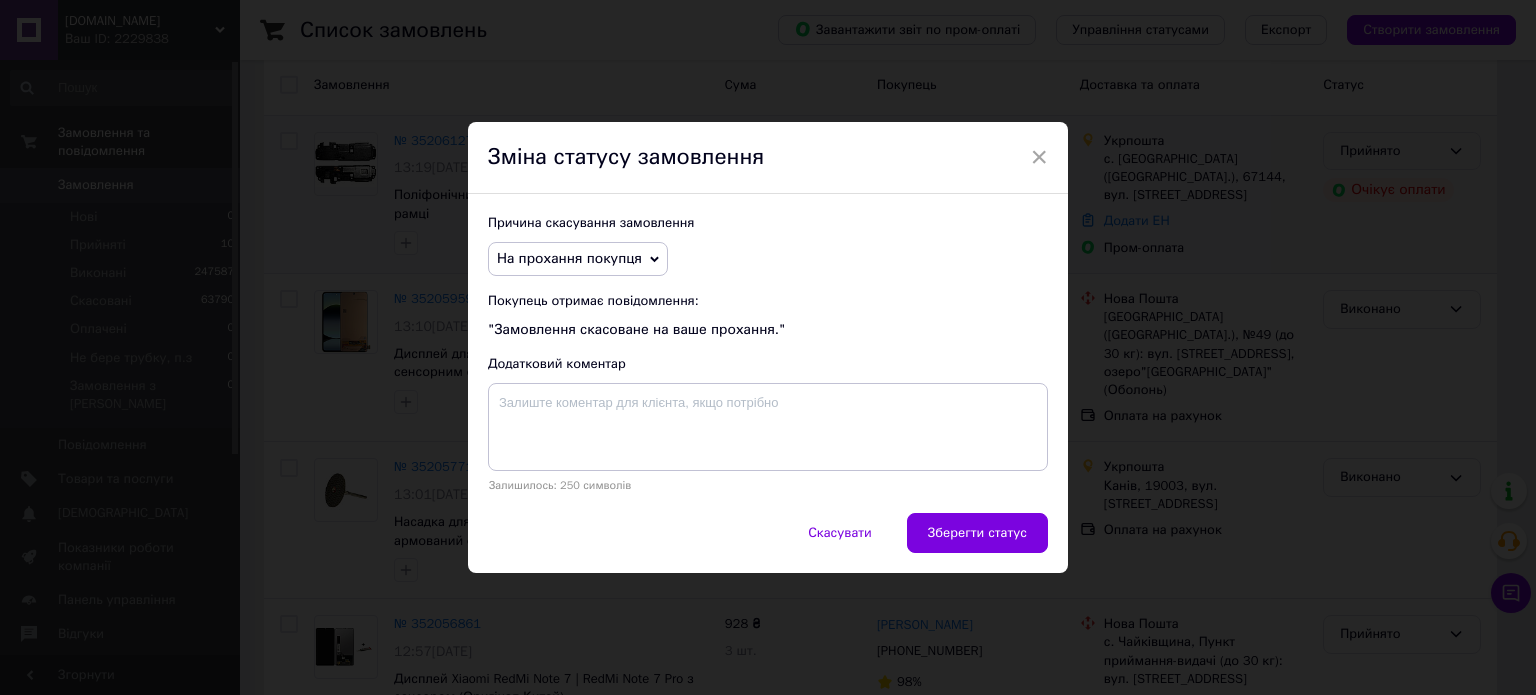 click on "Зберегти статус" at bounding box center (977, 533) 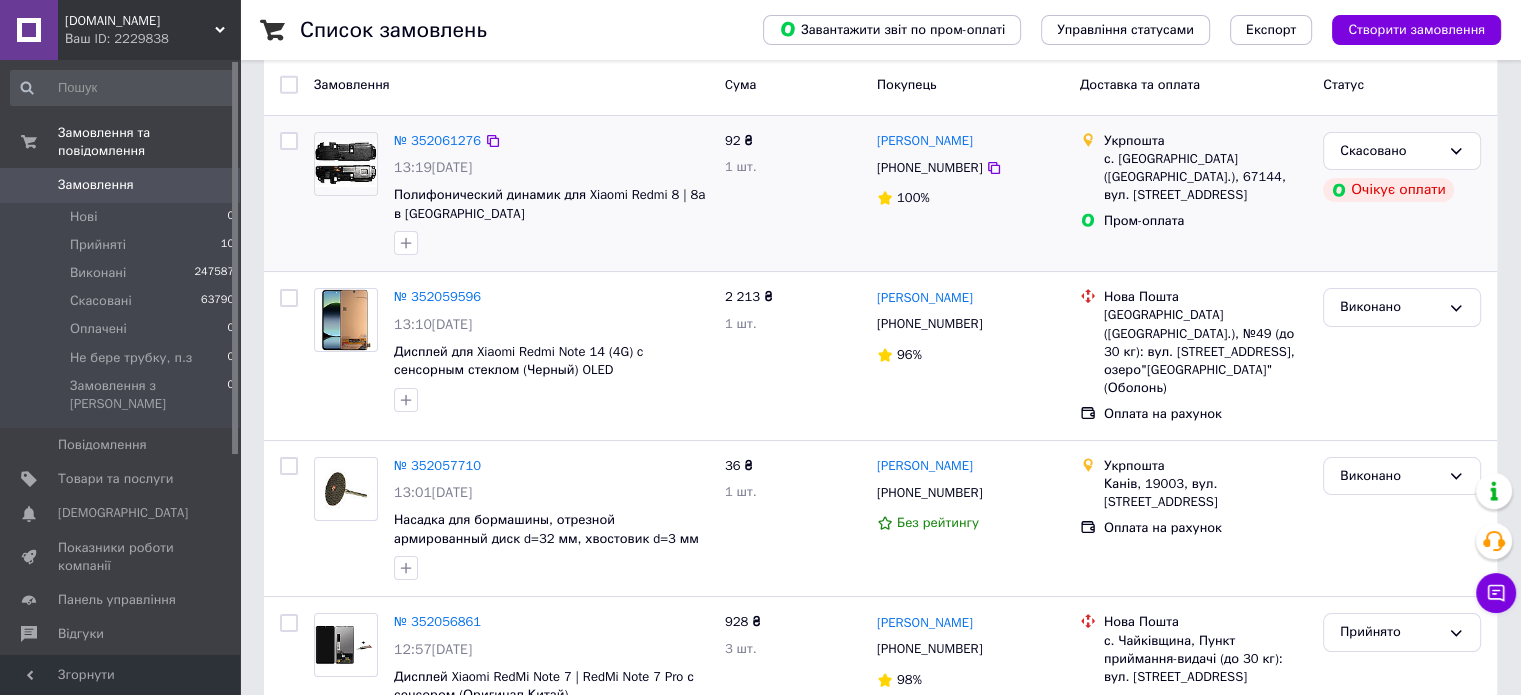 click on "Замовлення" at bounding box center [121, 185] 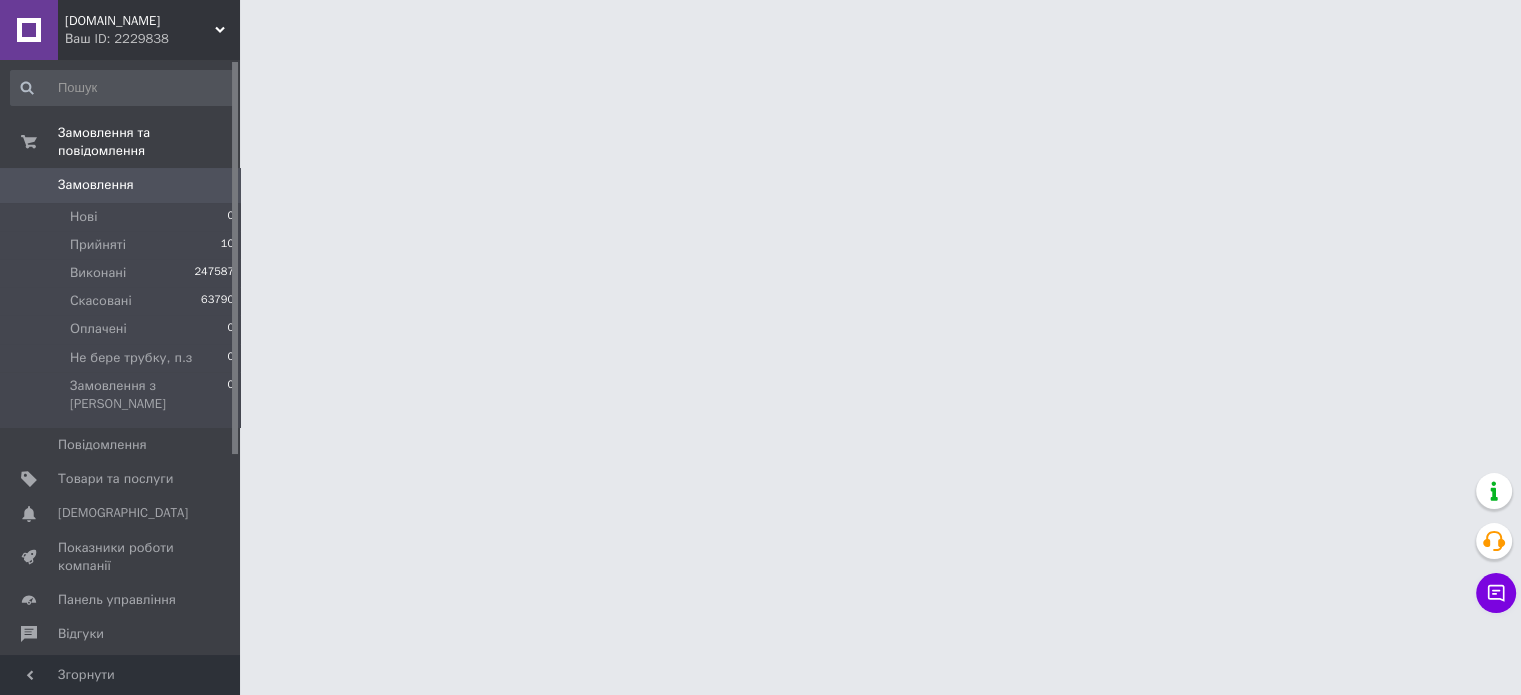 scroll, scrollTop: 0, scrollLeft: 0, axis: both 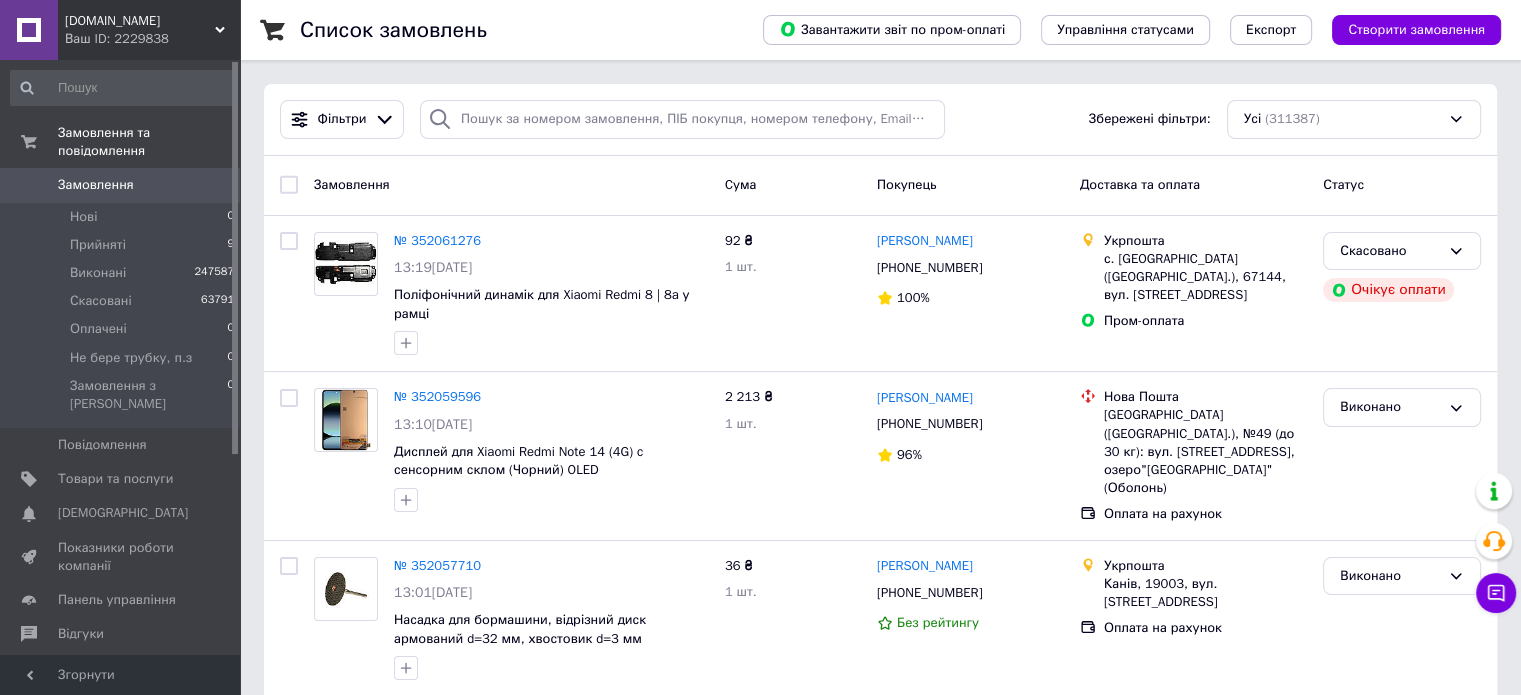click on "Замовлення" at bounding box center (121, 185) 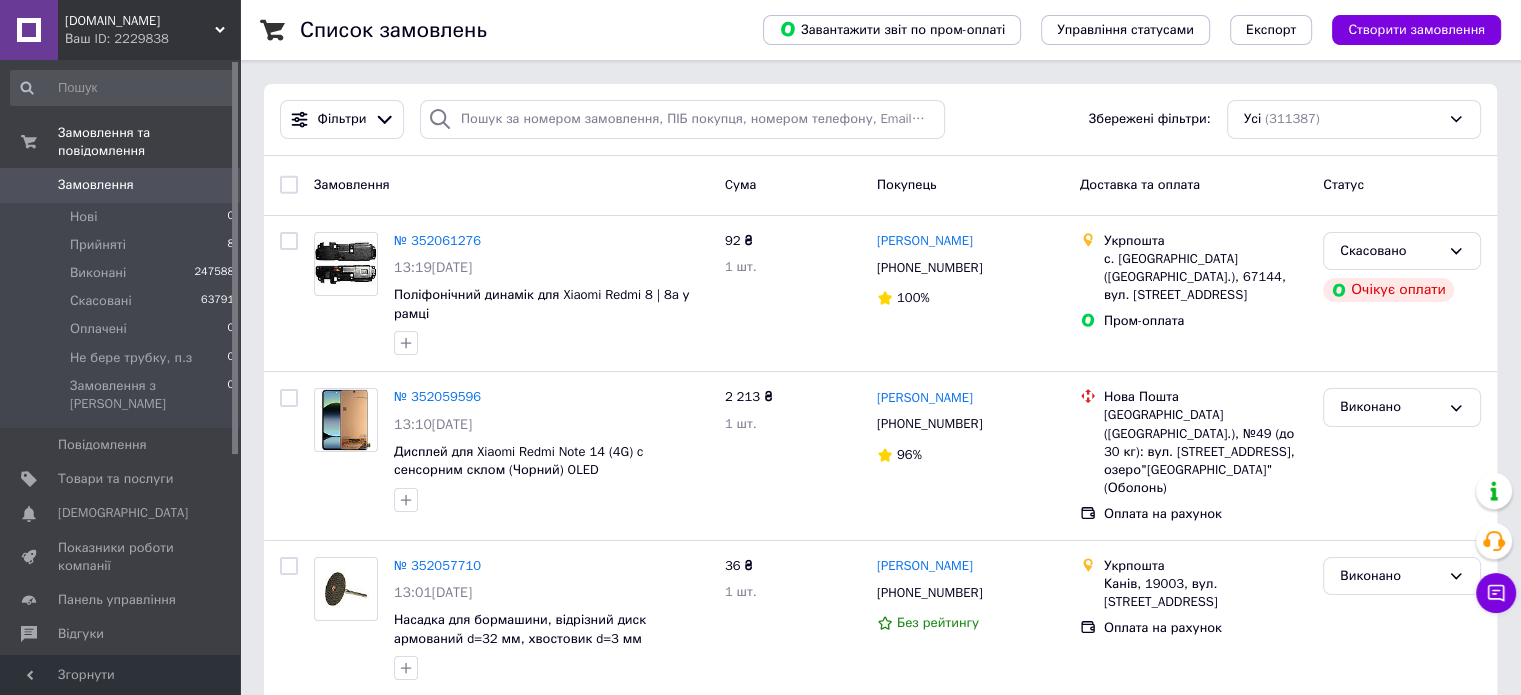 click on "Замовлення" at bounding box center (121, 185) 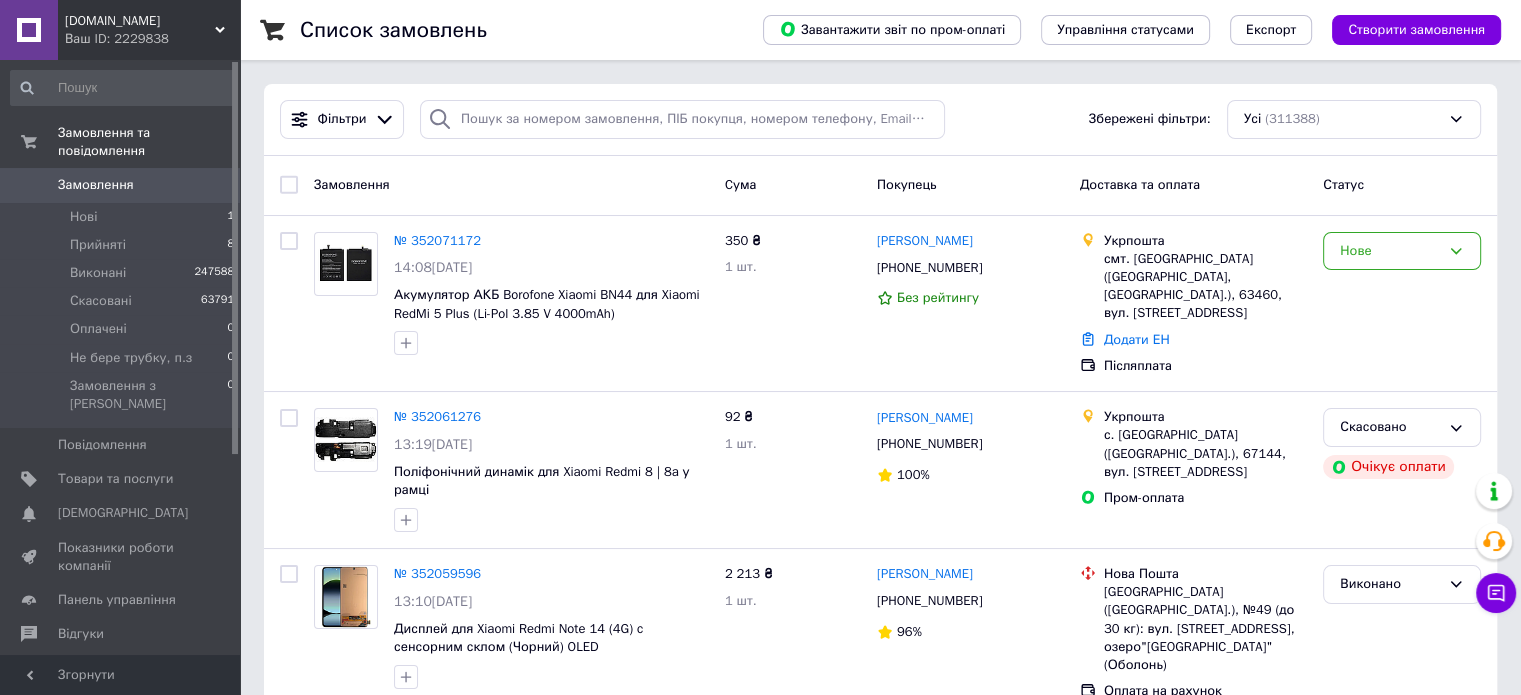click on "Замовлення" at bounding box center [96, 185] 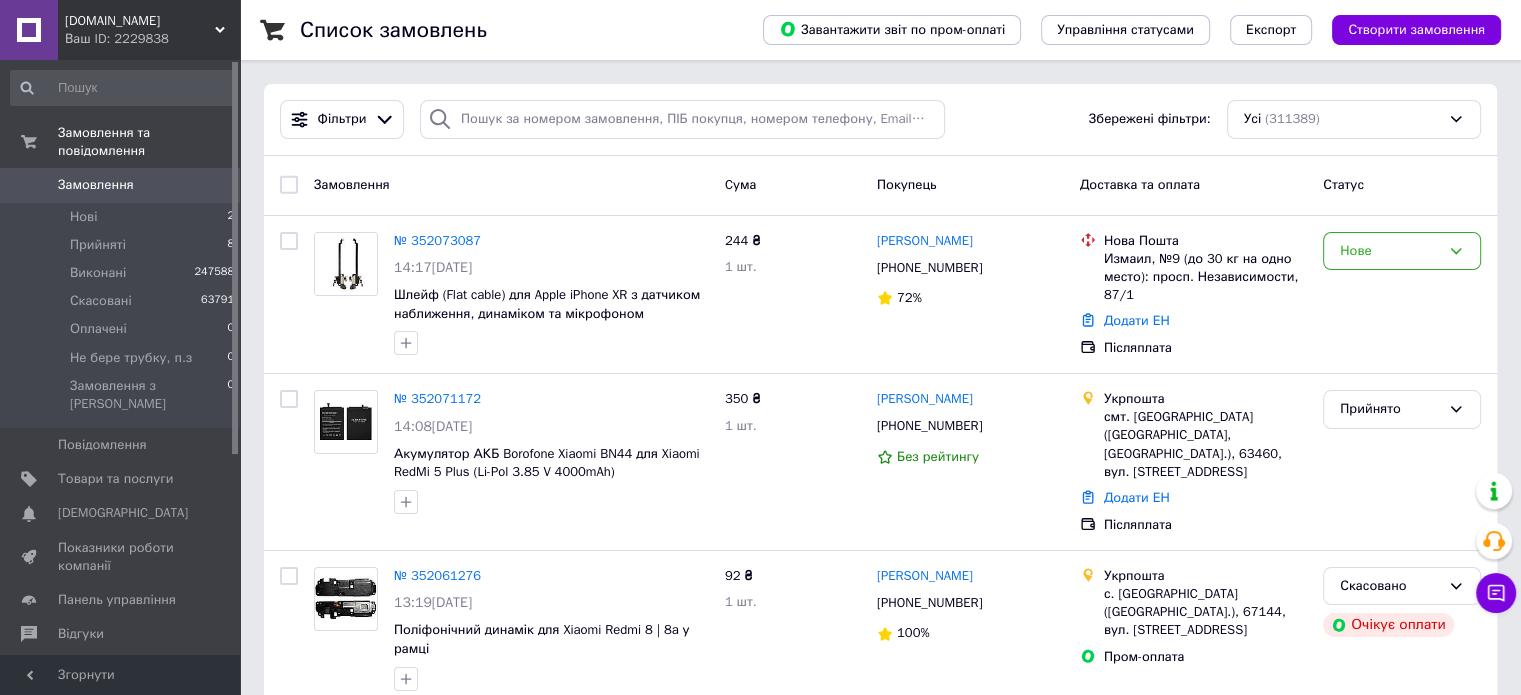 click on "Замовлення" at bounding box center (121, 185) 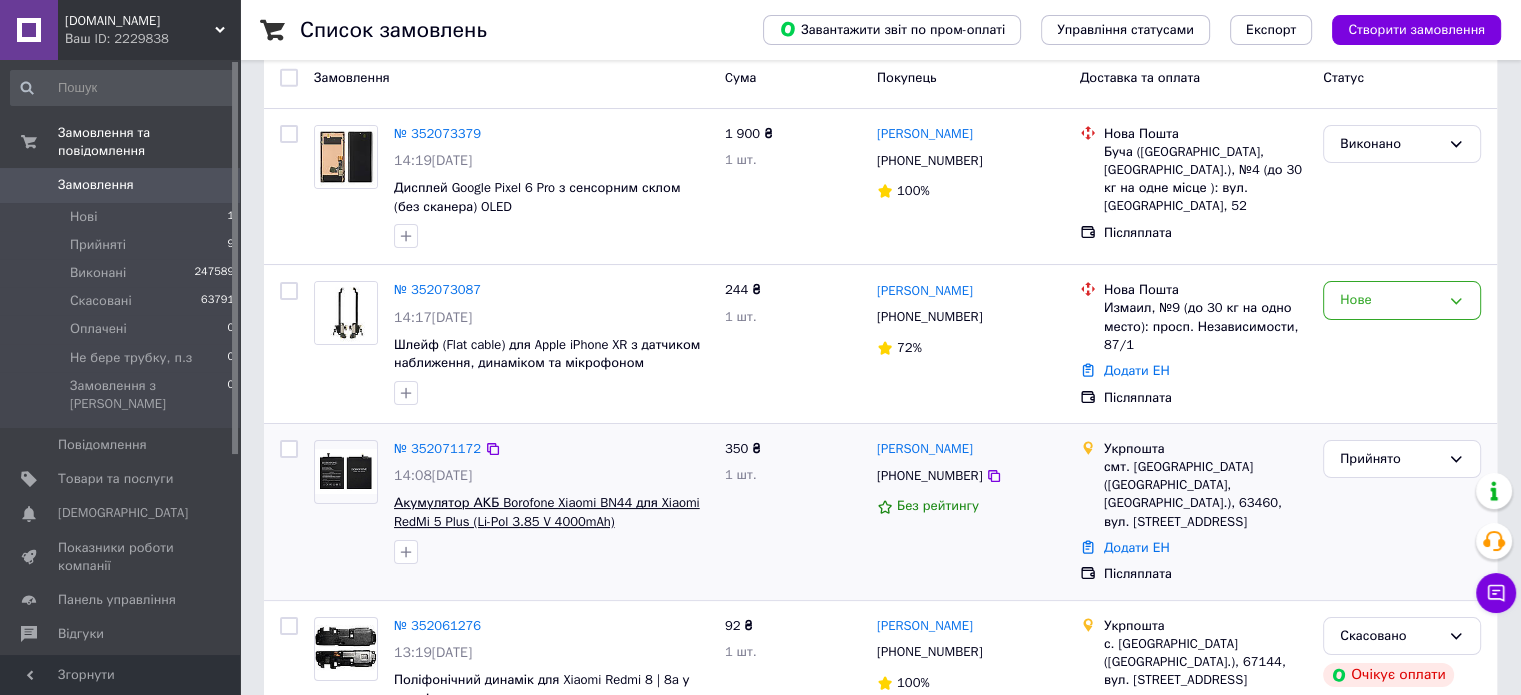 scroll, scrollTop: 0, scrollLeft: 0, axis: both 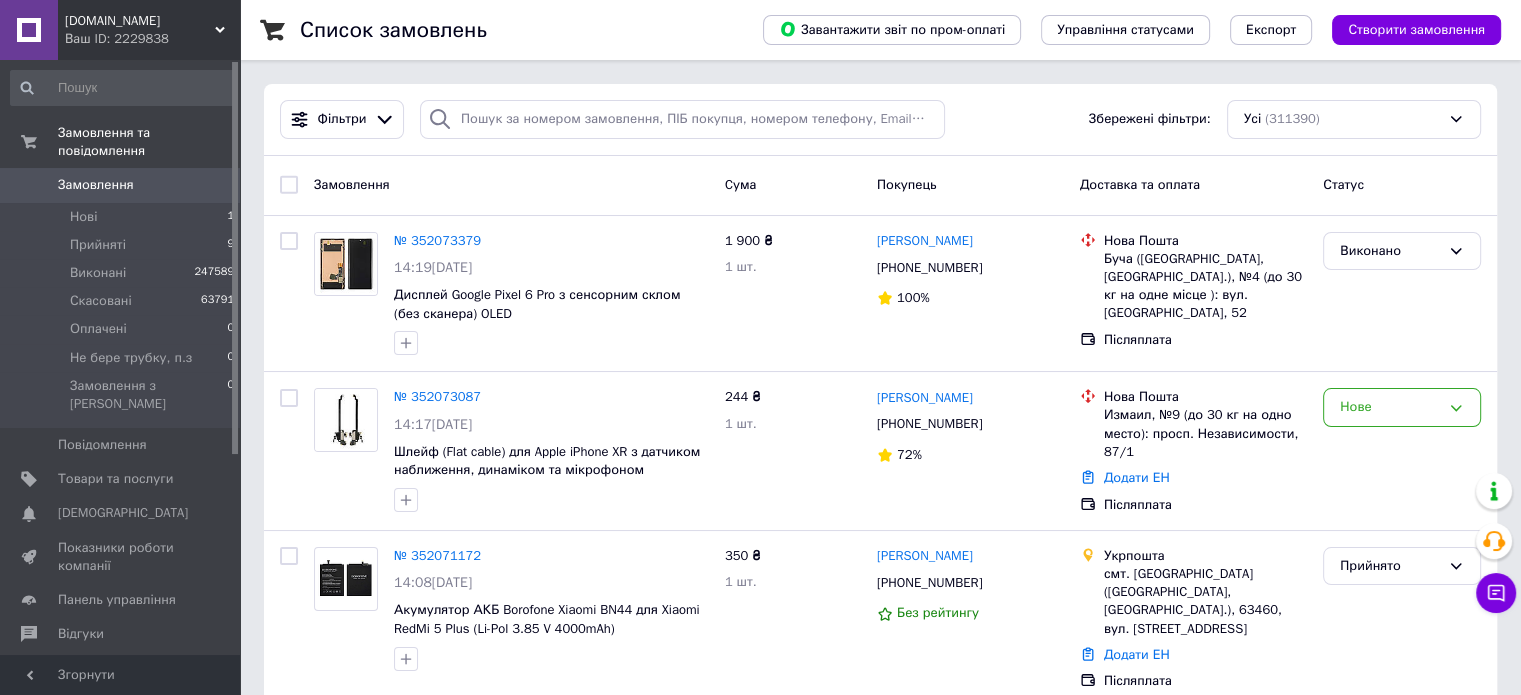 click on "Замовлення" at bounding box center (121, 185) 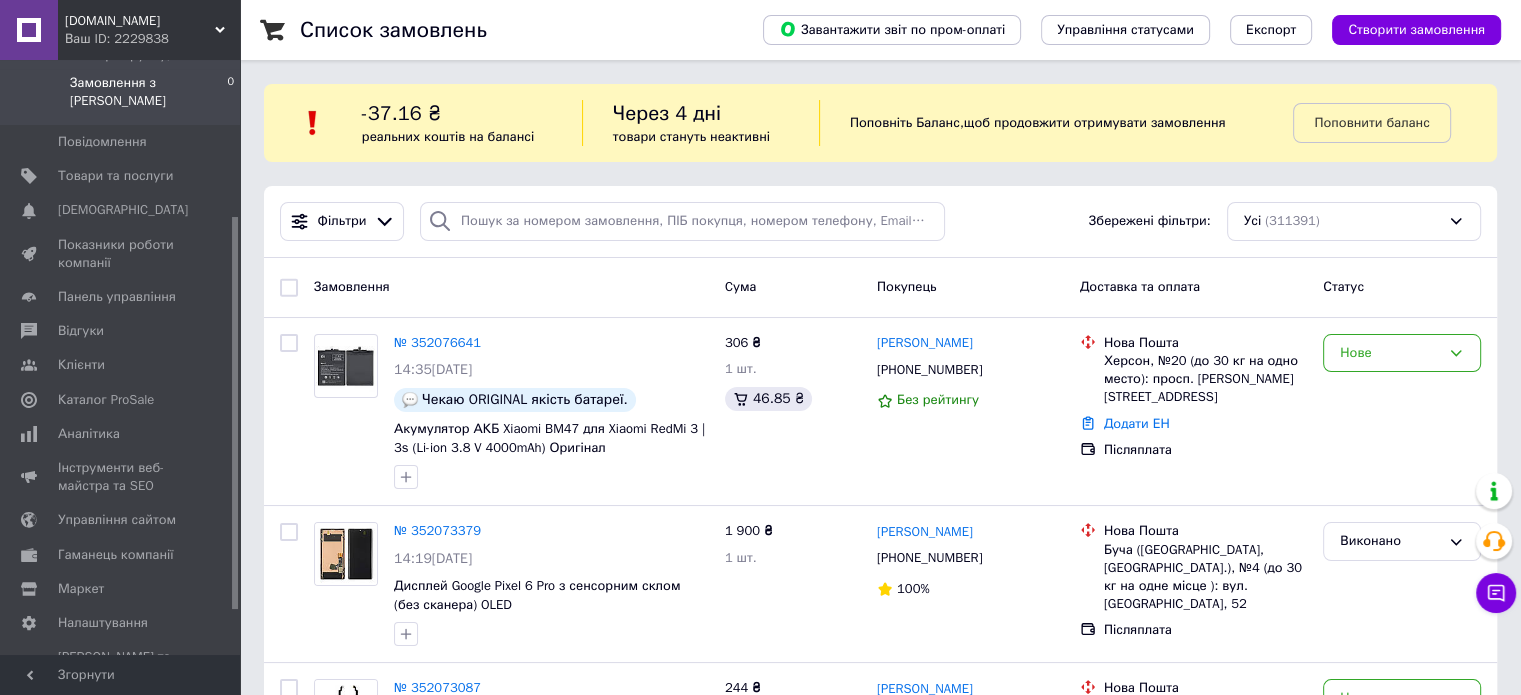 scroll, scrollTop: 0, scrollLeft: 0, axis: both 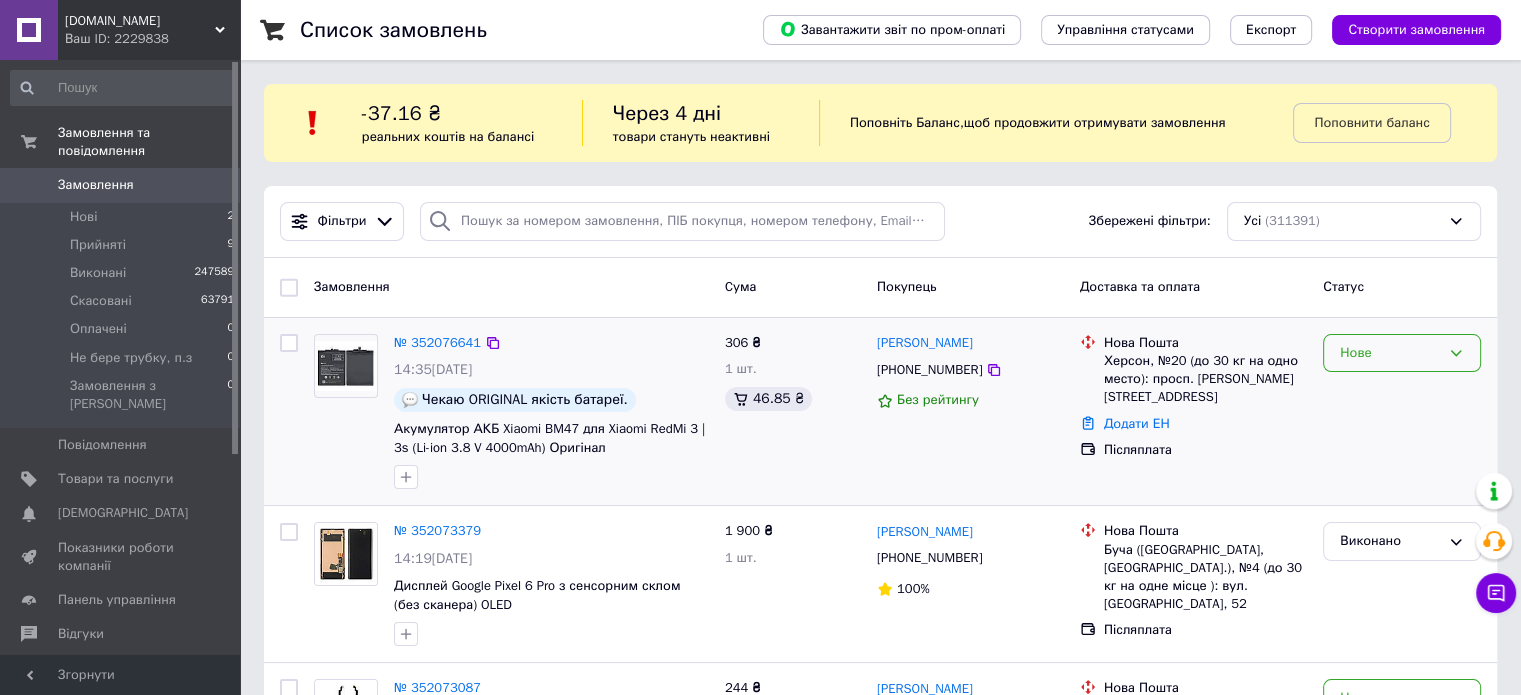 drag, startPoint x: 1365, startPoint y: 347, endPoint x: 1360, endPoint y: 361, distance: 14.866069 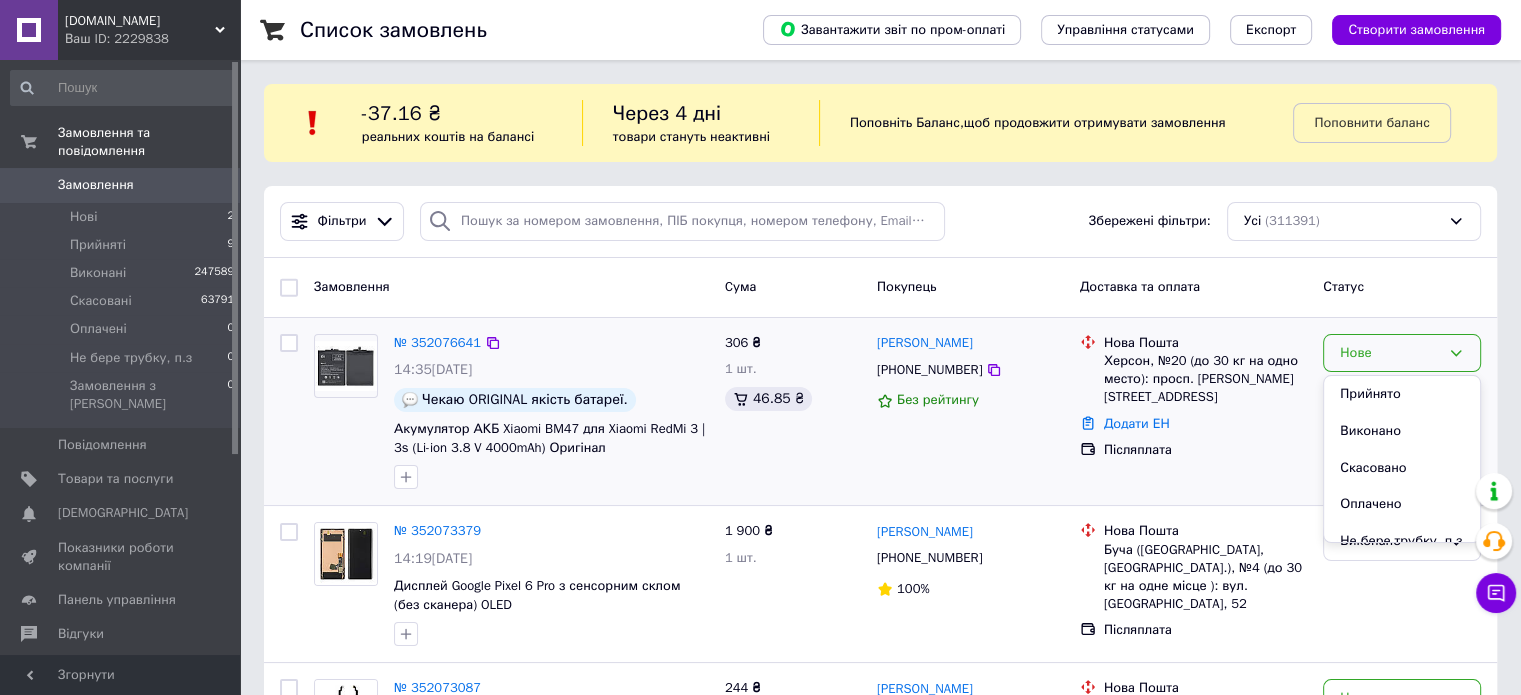 click on "Прийнято" at bounding box center [1402, 394] 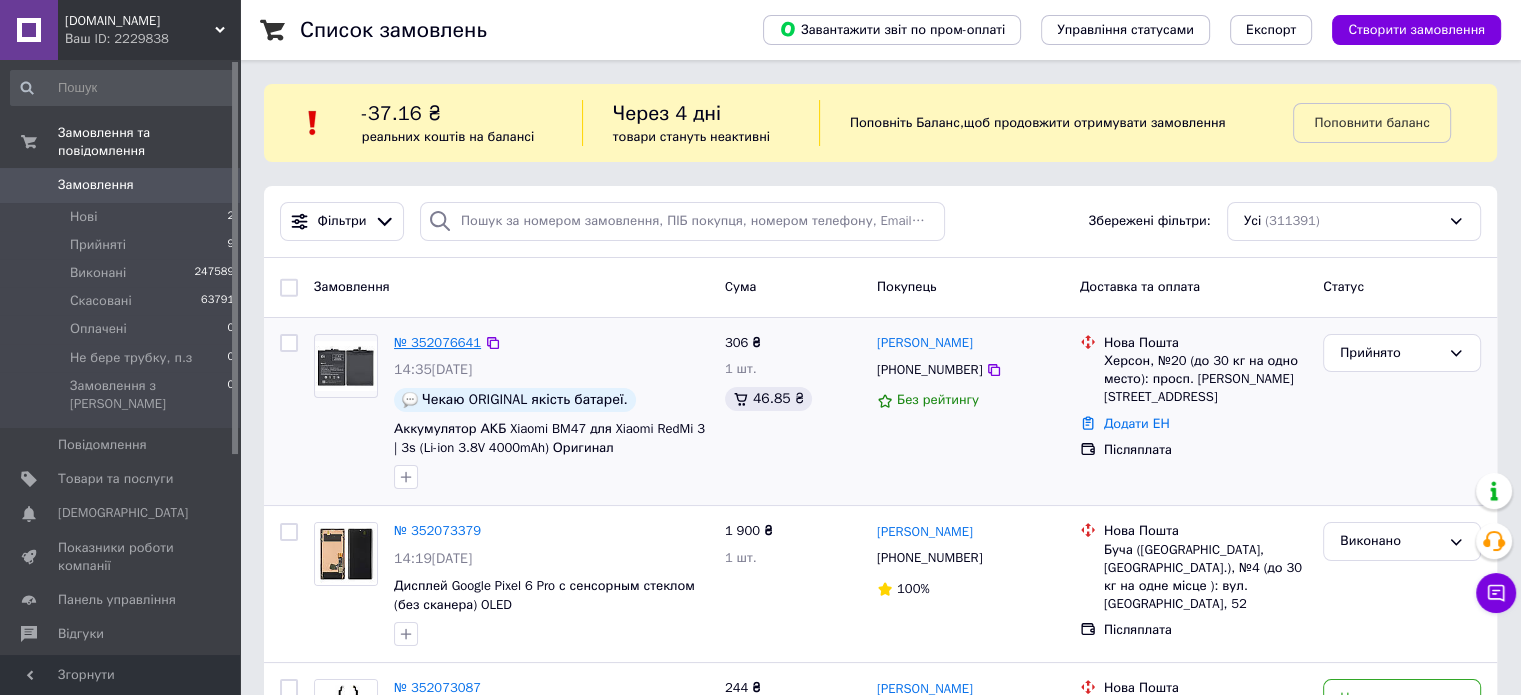 click on "№ 352076641" at bounding box center [437, 342] 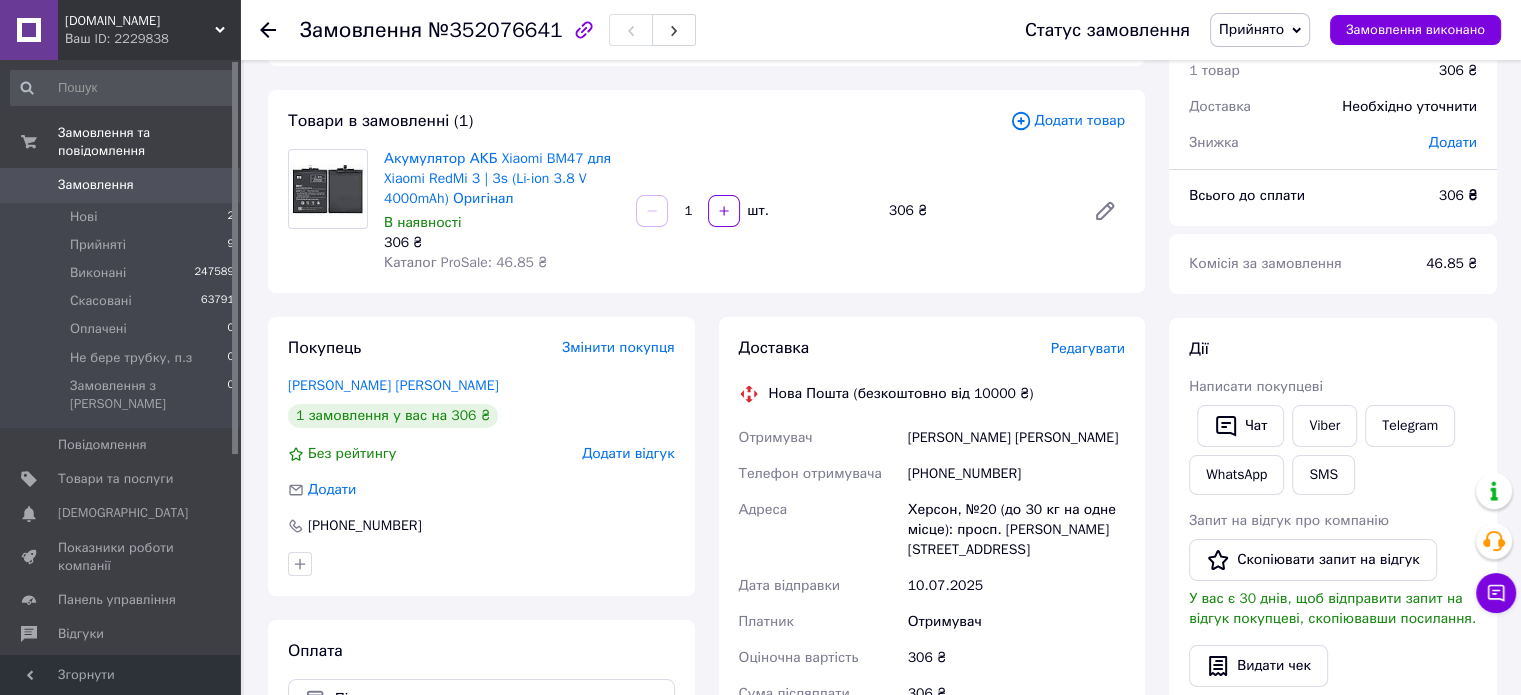 scroll, scrollTop: 0, scrollLeft: 0, axis: both 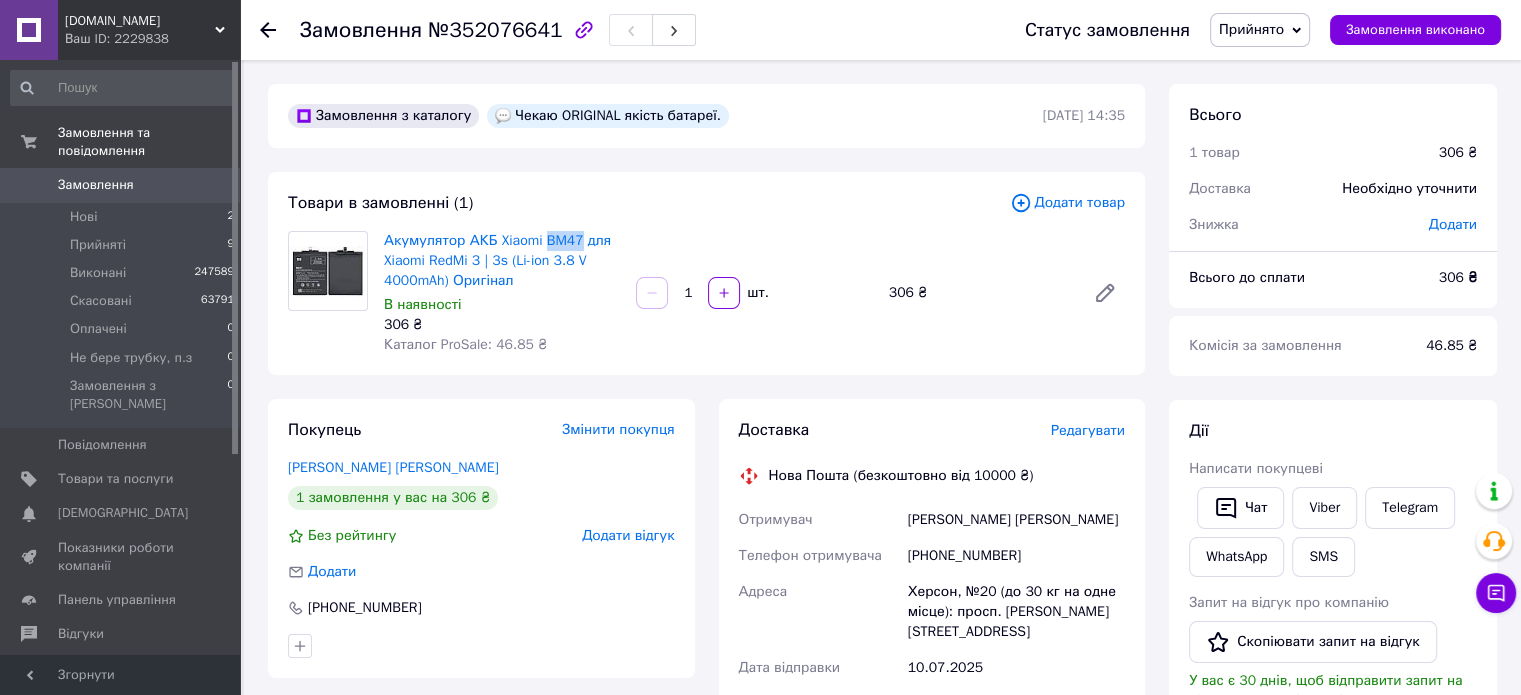 drag, startPoint x: 539, startPoint y: 225, endPoint x: 571, endPoint y: 251, distance: 41.231056 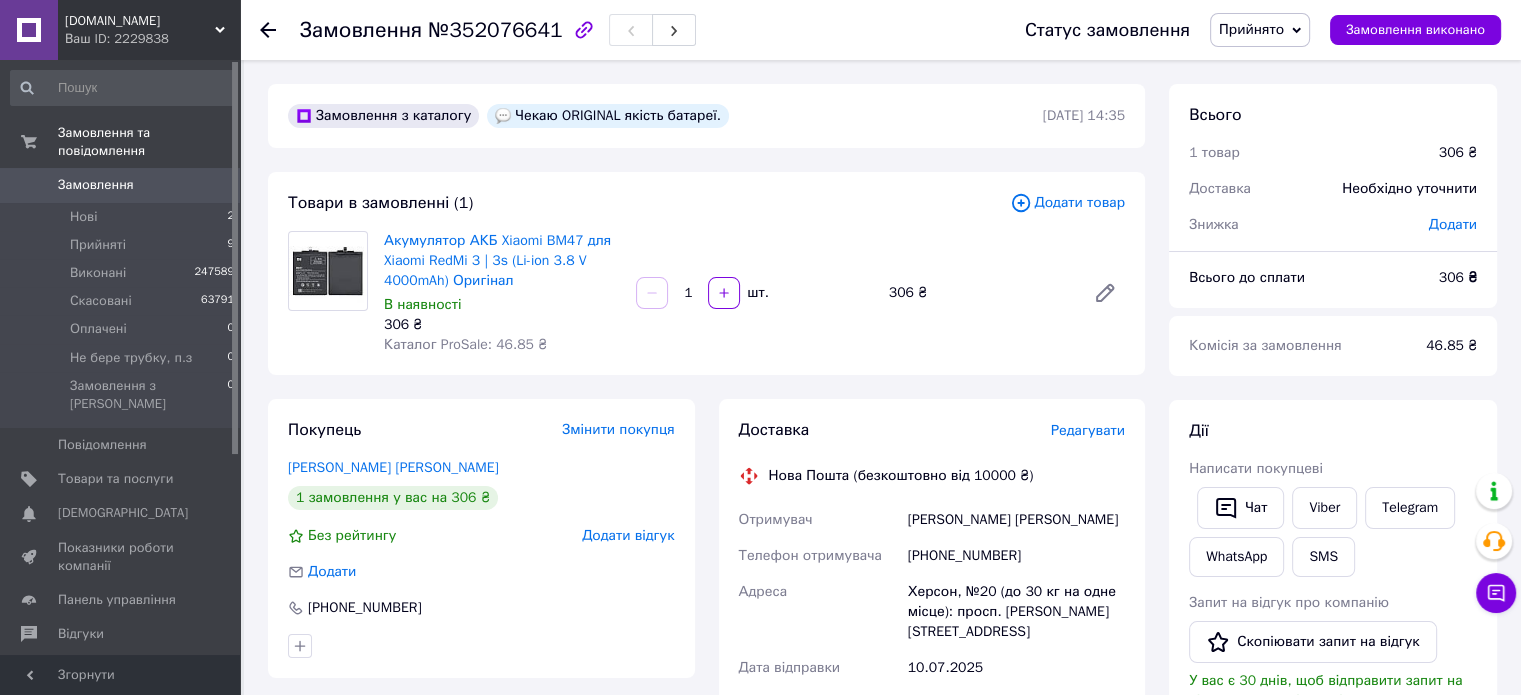 drag, startPoint x: 85, startPoint y: 3, endPoint x: 787, endPoint y: 241, distance: 741.2476 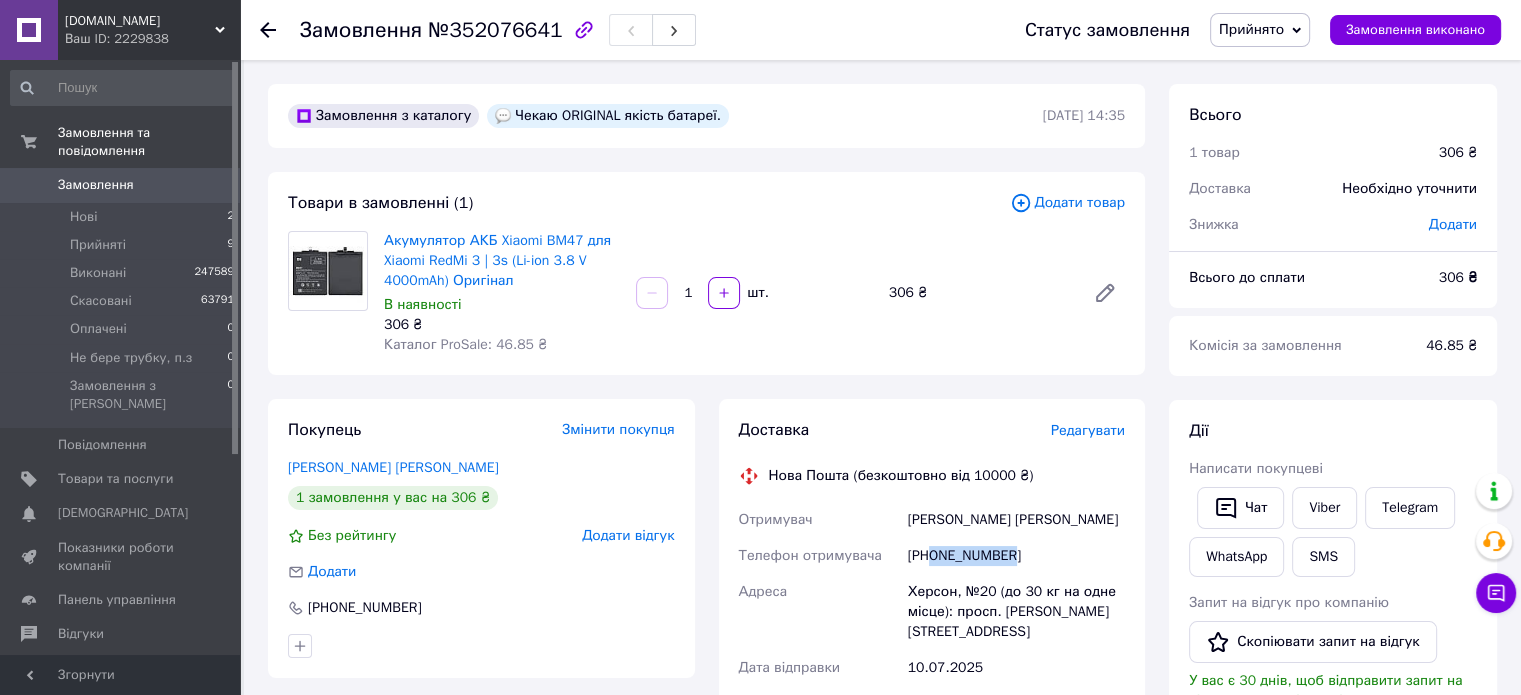 drag, startPoint x: 1020, startPoint y: 556, endPoint x: 932, endPoint y: 559, distance: 88.051125 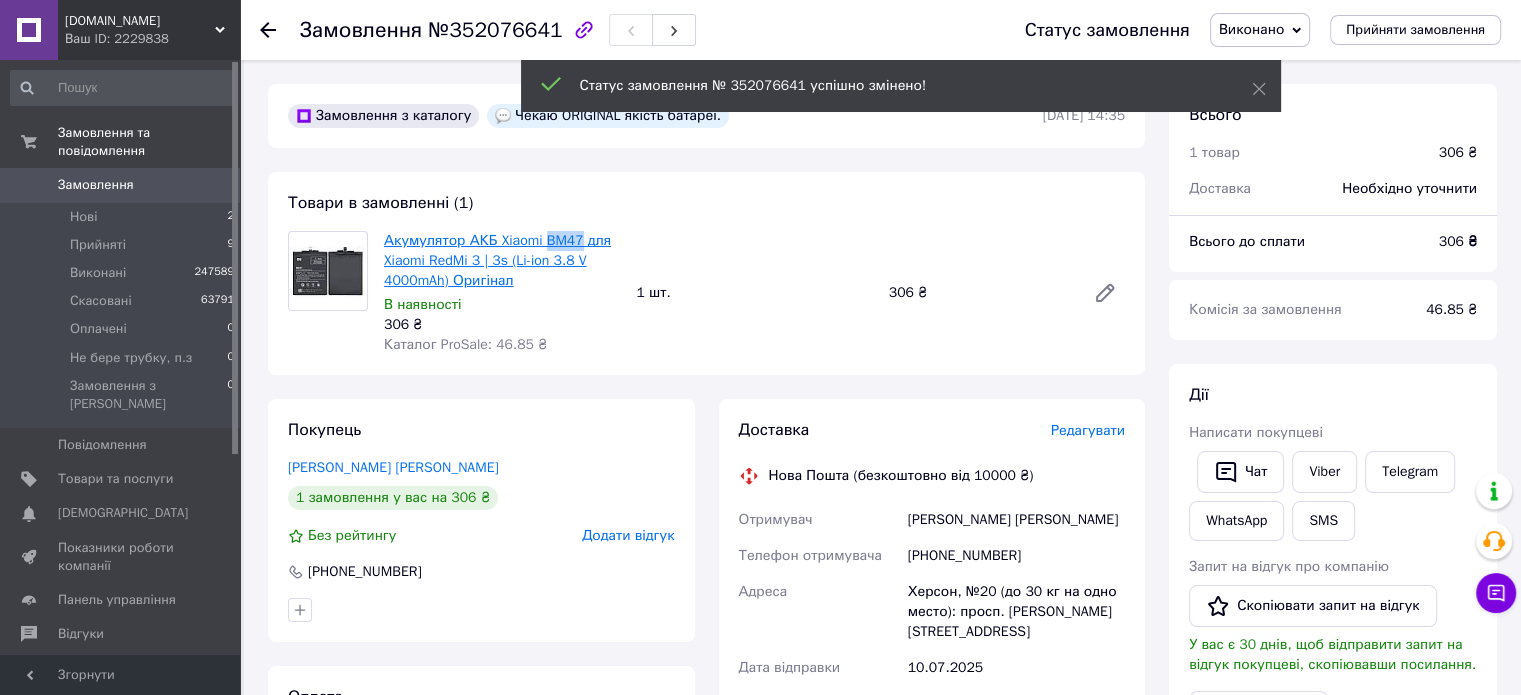 drag, startPoint x: 542, startPoint y: 246, endPoint x: 572, endPoint y: 248, distance: 30.066593 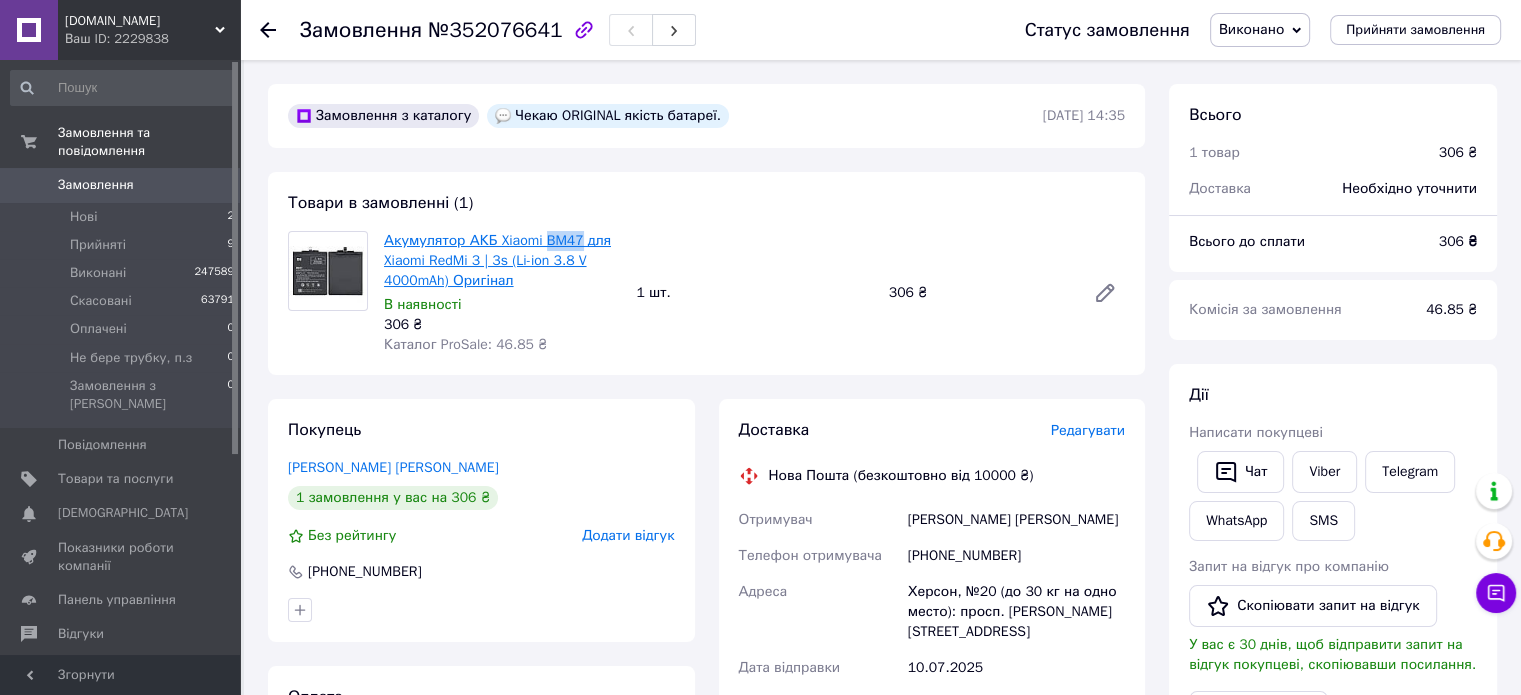 copy on "BM47" 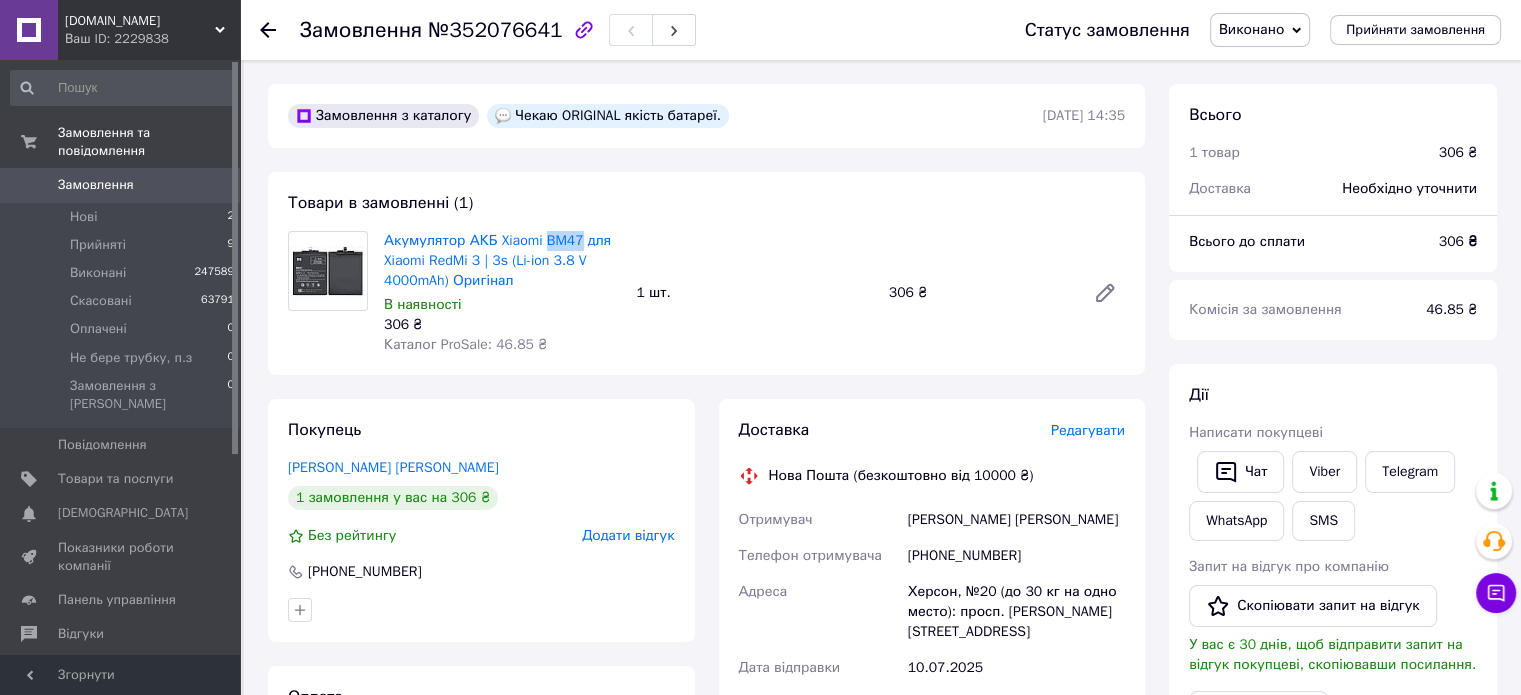 copy on "BM47" 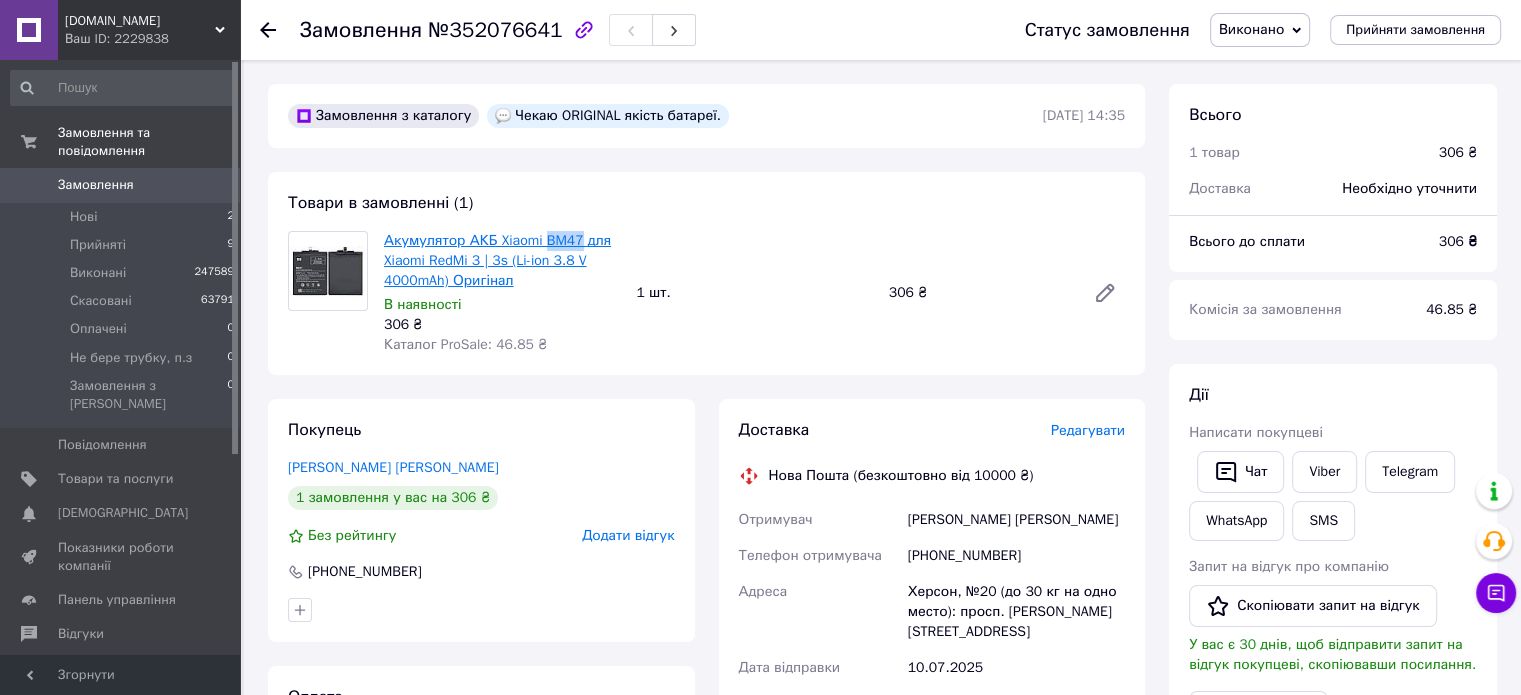 click on "Акумулятор АКБ Xiaomi BM47 для Xiaomi RedMi 3 | 3s (Li-ion 3.8 V 4000mAh) Оригінал" at bounding box center [497, 260] 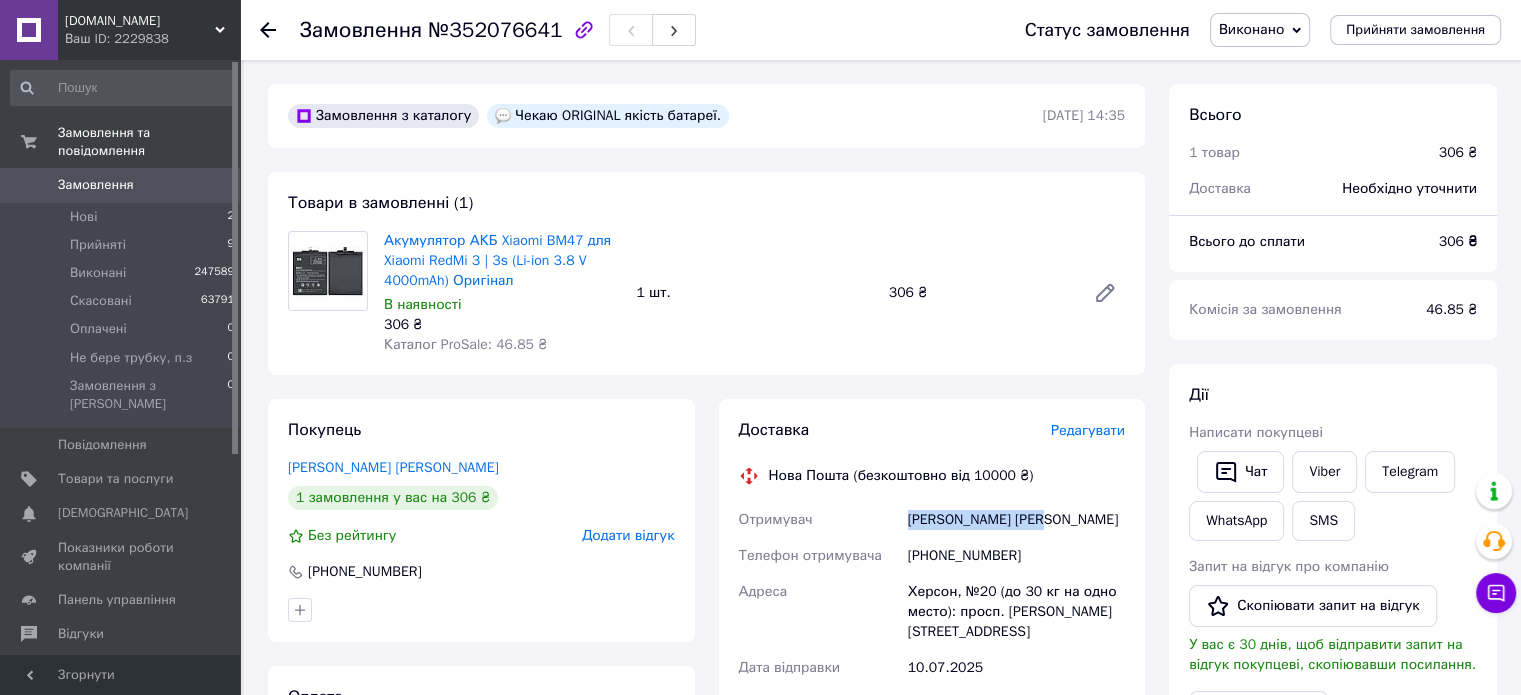 drag, startPoint x: 1057, startPoint y: 519, endPoint x: 904, endPoint y: 526, distance: 153.16005 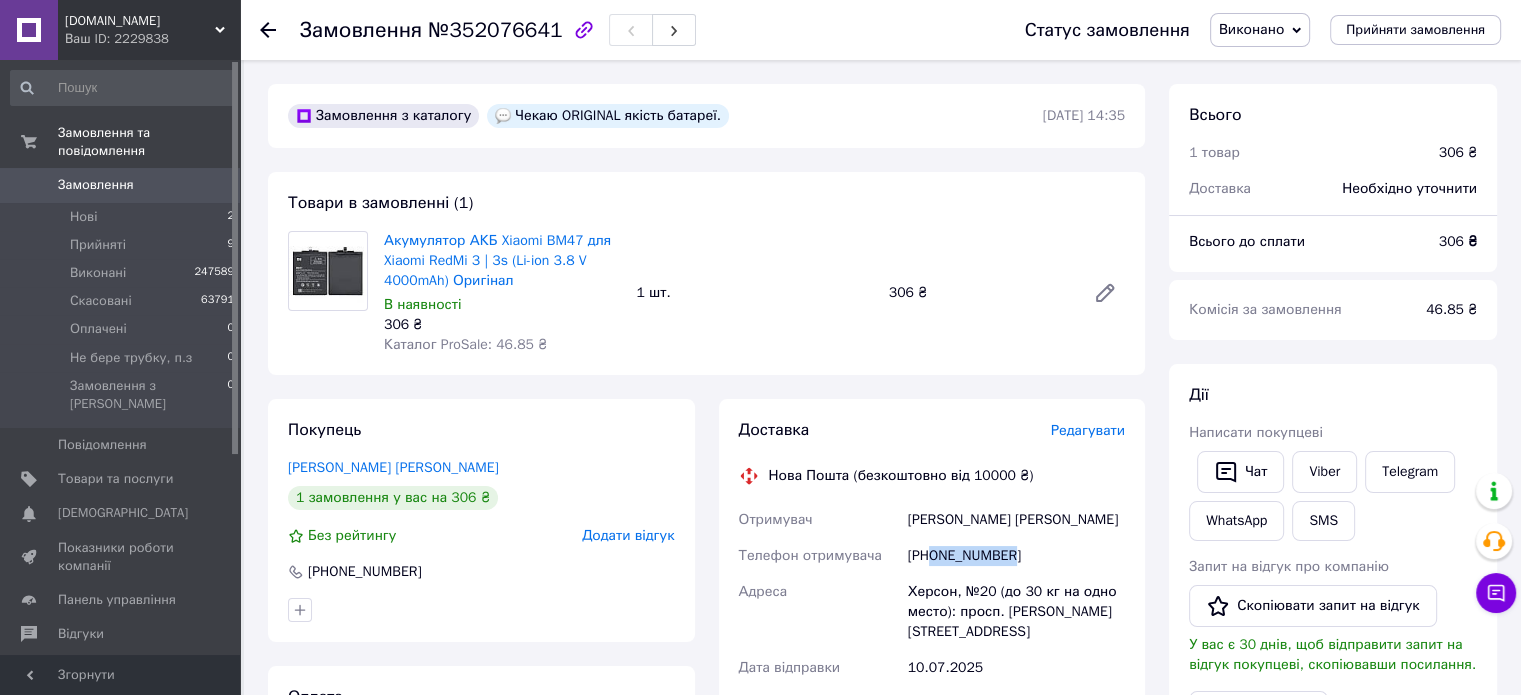 drag, startPoint x: 990, startPoint y: 564, endPoint x: 932, endPoint y: 563, distance: 58.00862 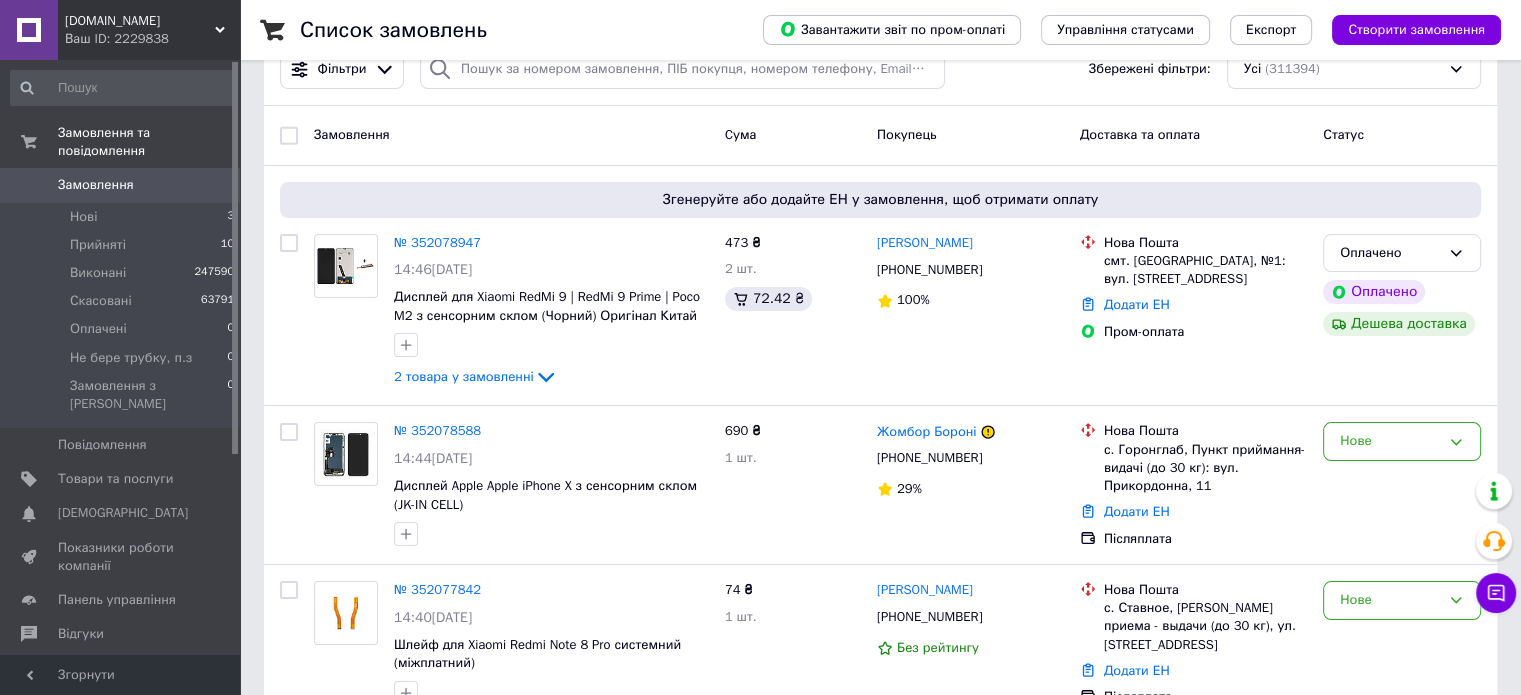 scroll, scrollTop: 0, scrollLeft: 0, axis: both 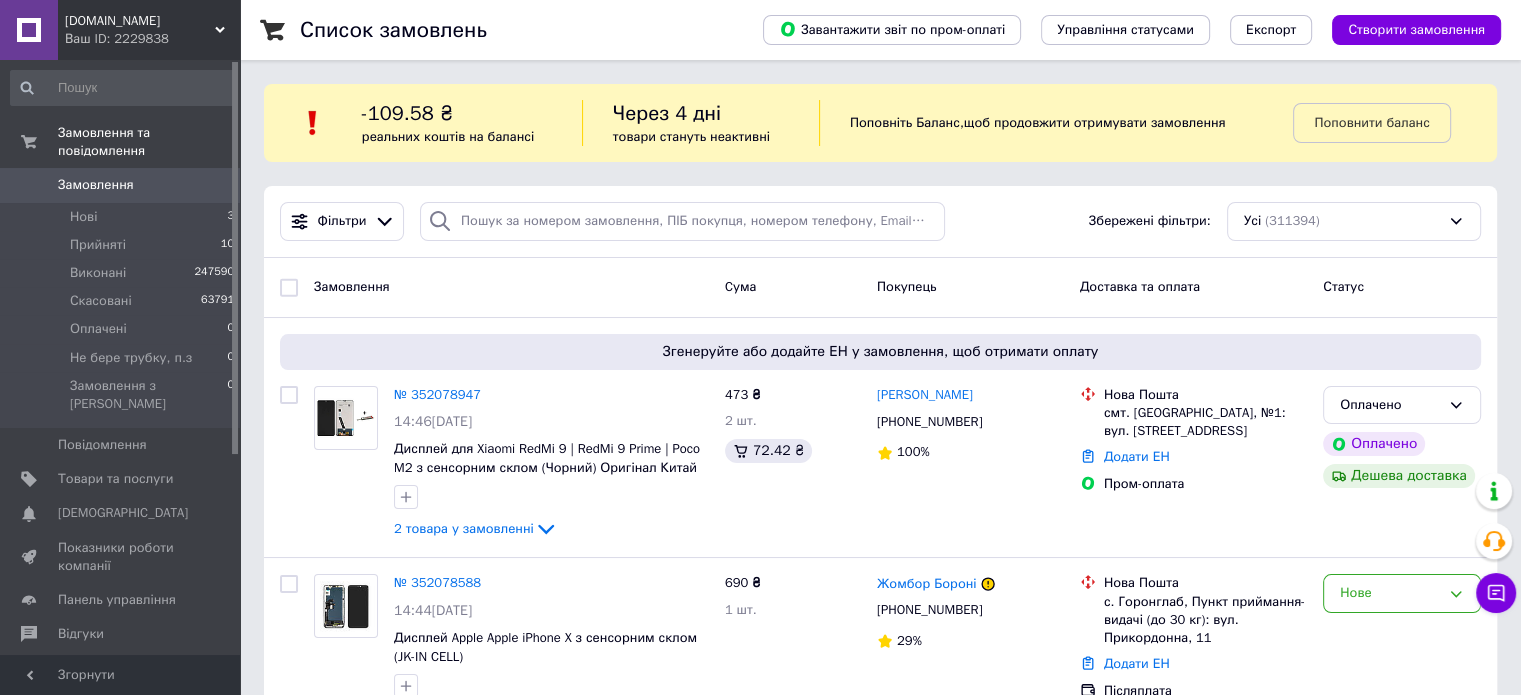 drag, startPoint x: 120, startPoint y: 169, endPoint x: 180, endPoint y: 163, distance: 60.299255 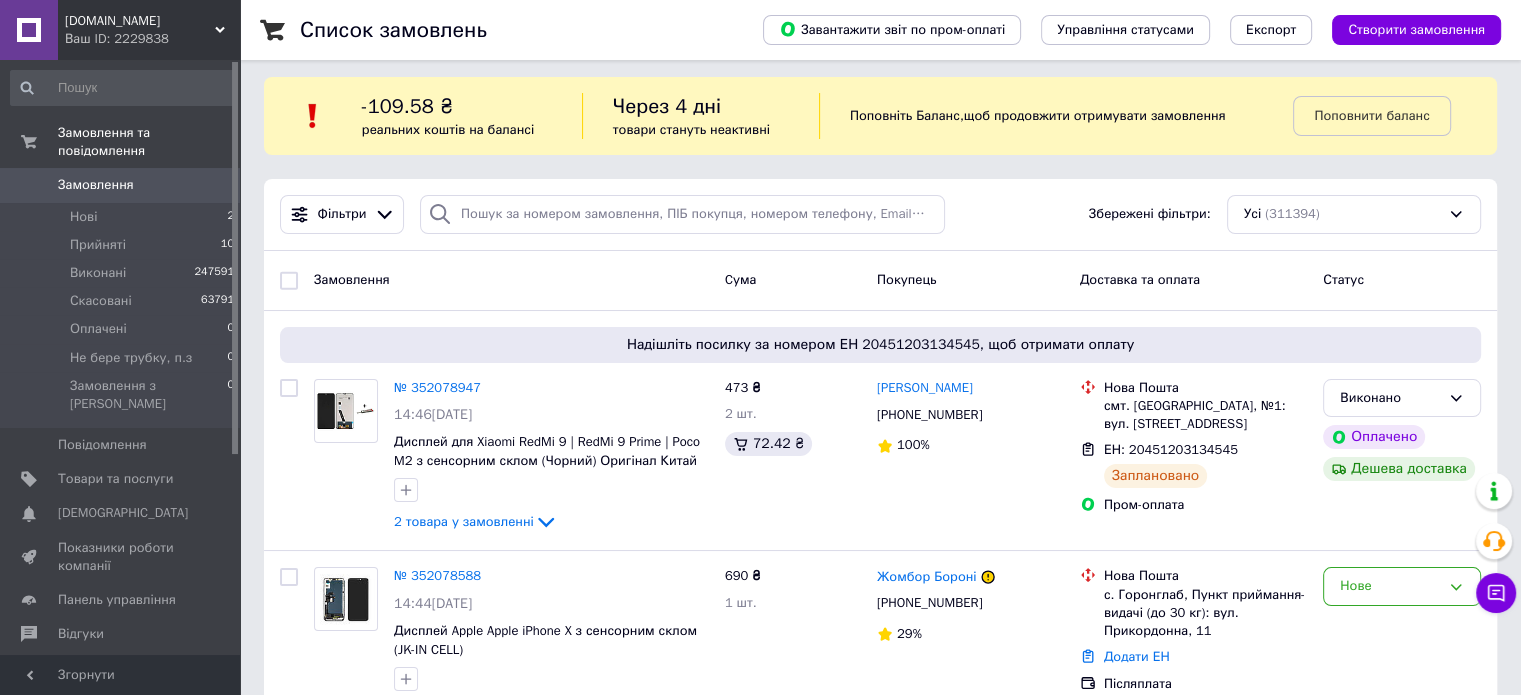 scroll, scrollTop: 0, scrollLeft: 0, axis: both 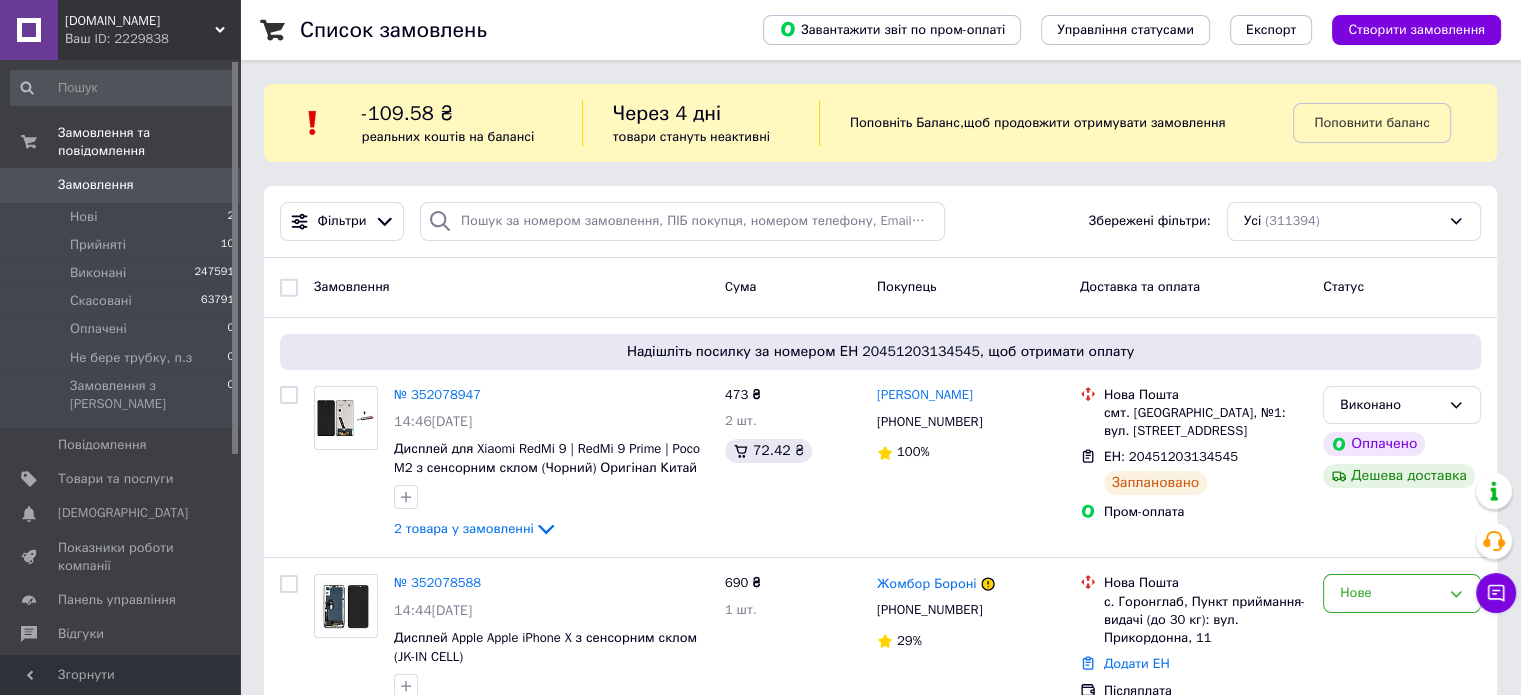 click on "0" at bounding box center (212, 185) 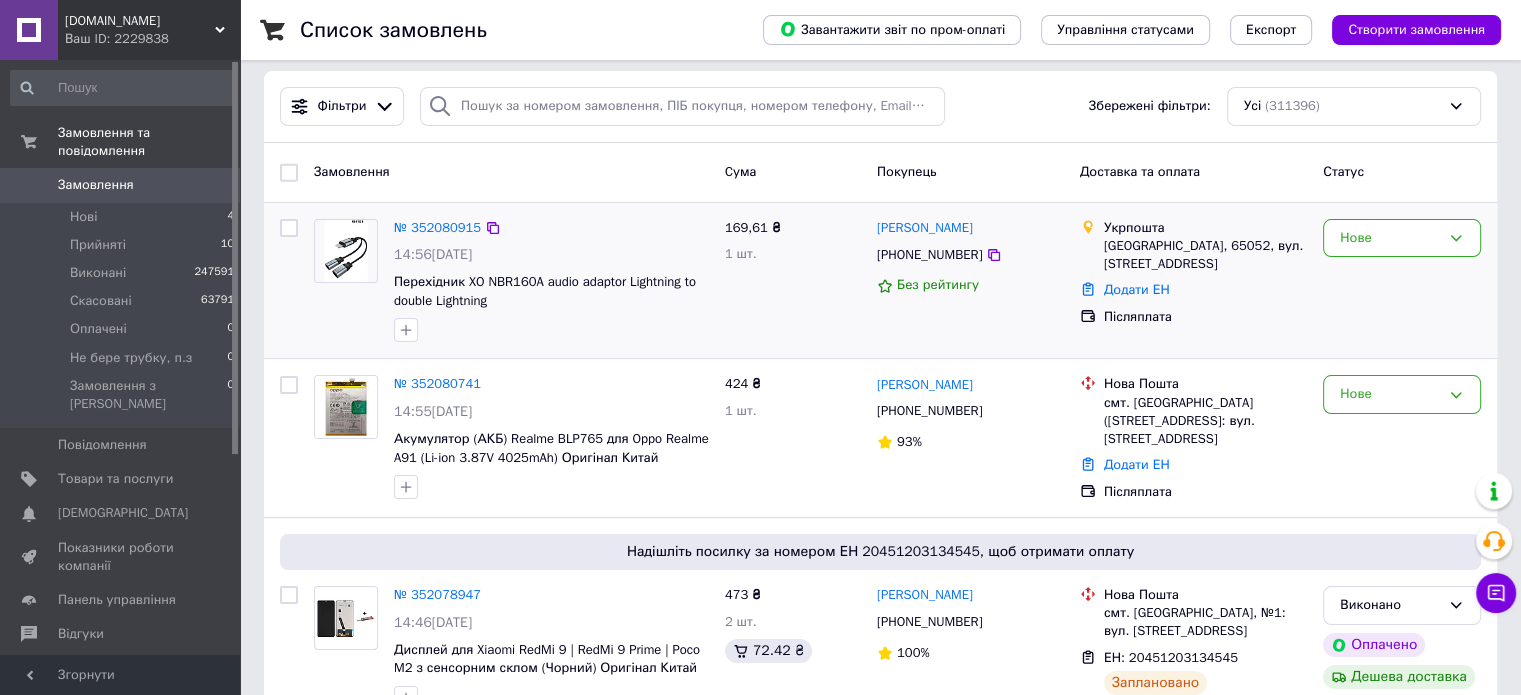 scroll, scrollTop: 0, scrollLeft: 0, axis: both 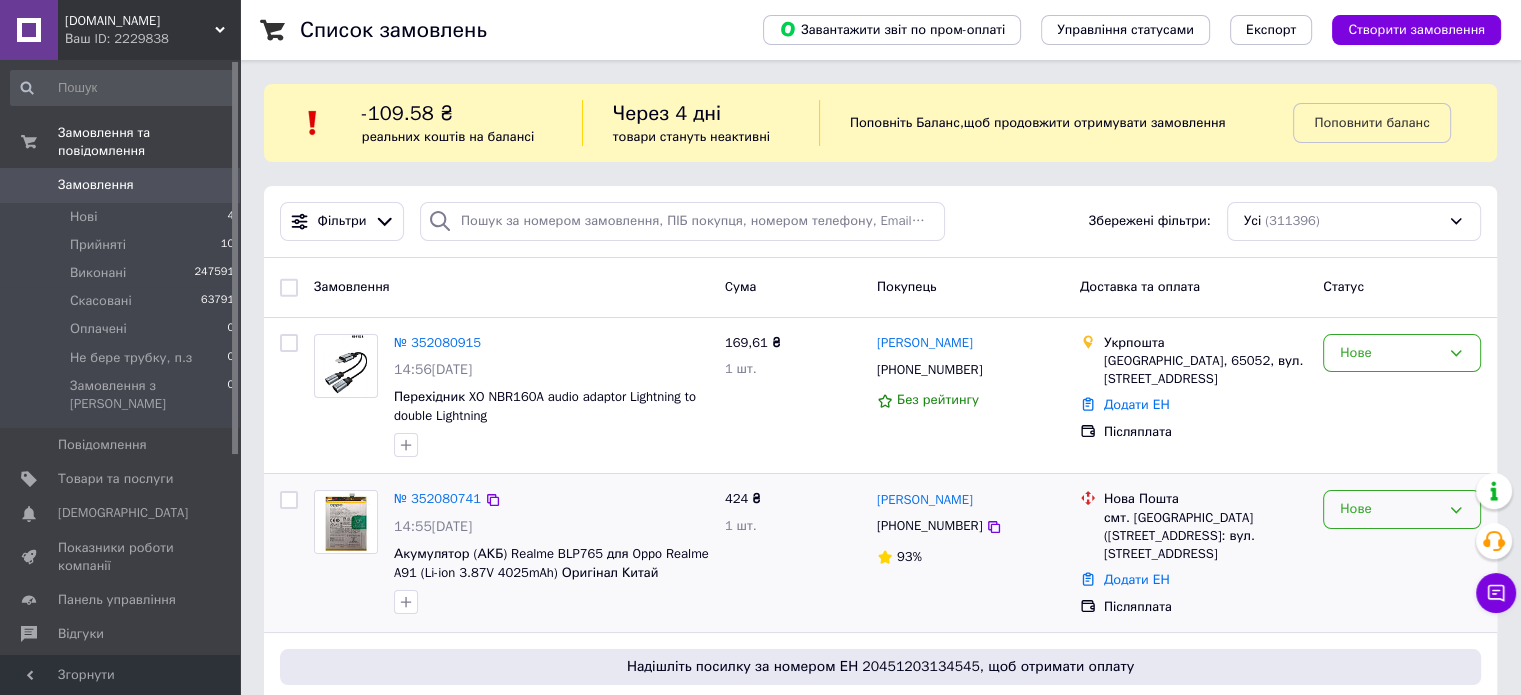 click on "Нове" at bounding box center (1390, 509) 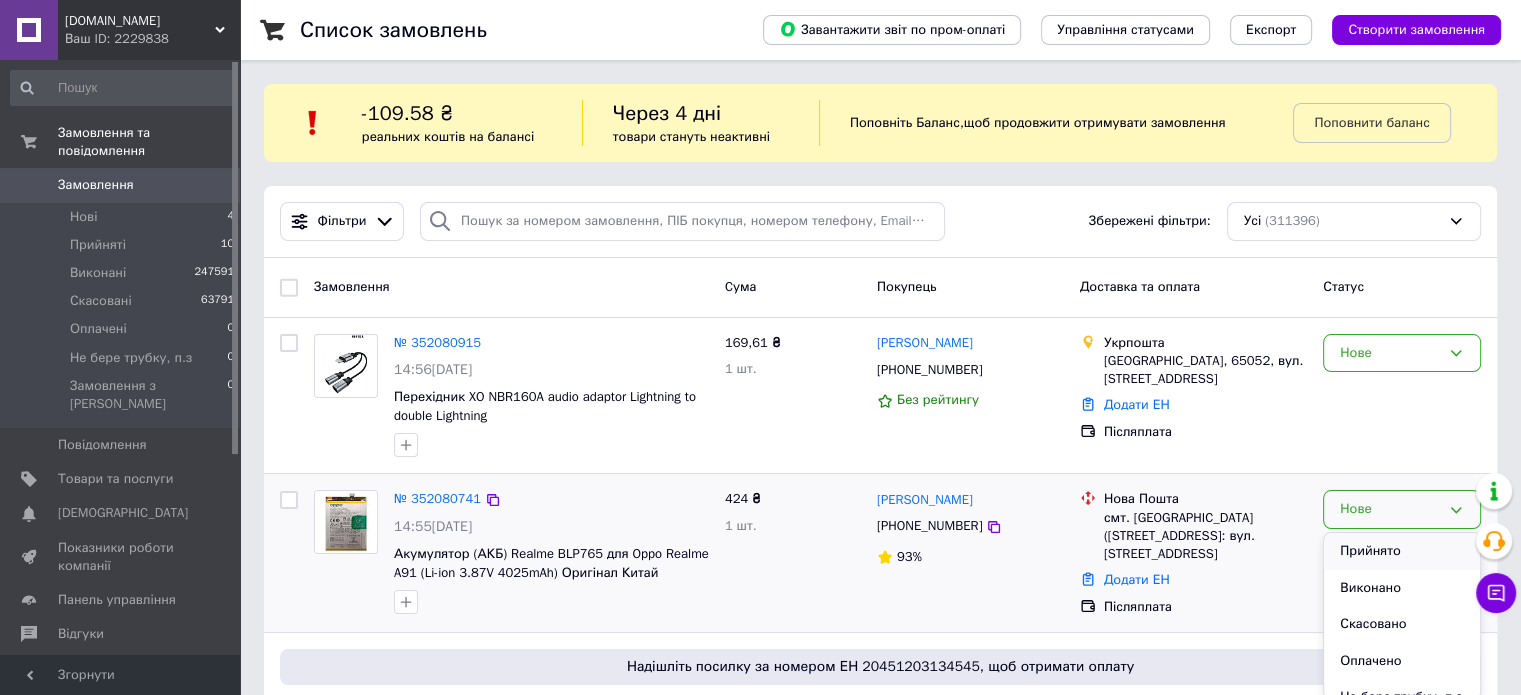 click on "Прийнято" at bounding box center [1402, 551] 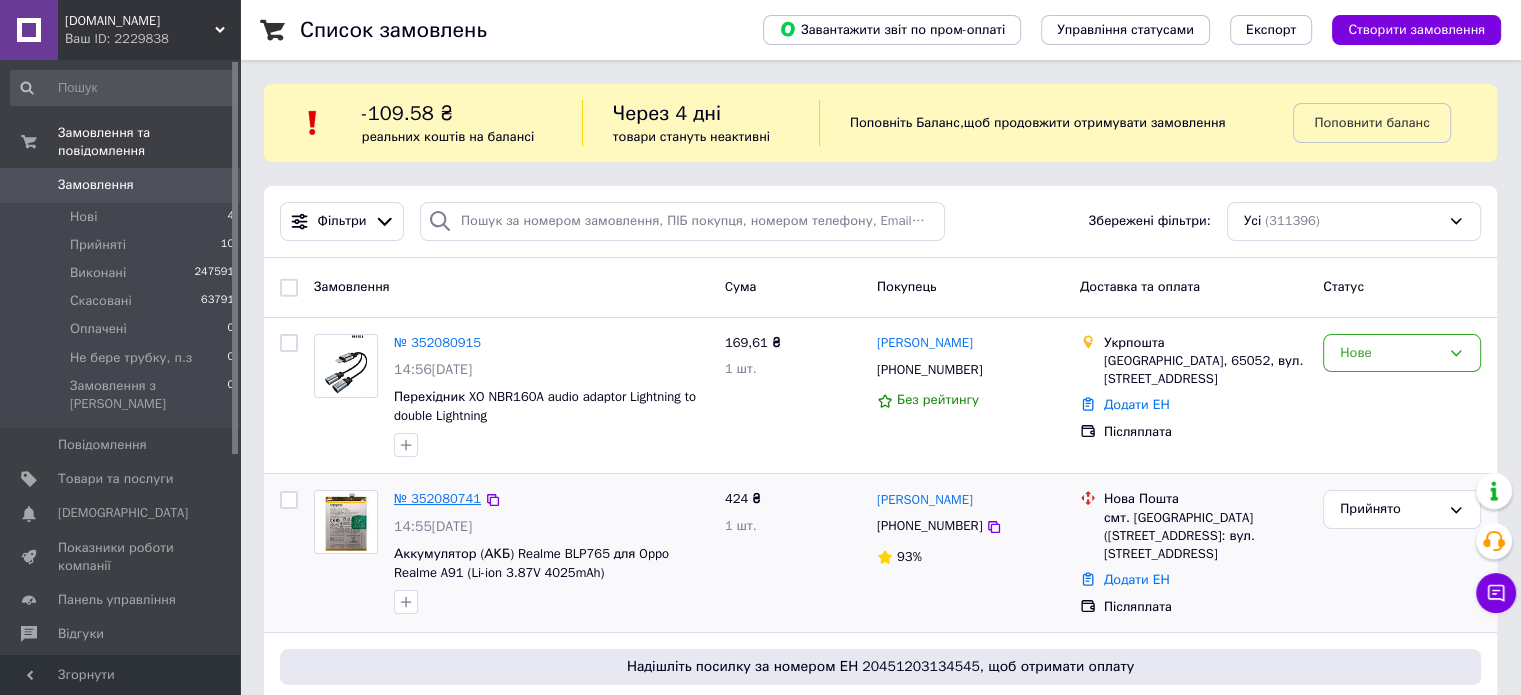 click on "№ 352080741" at bounding box center [437, 498] 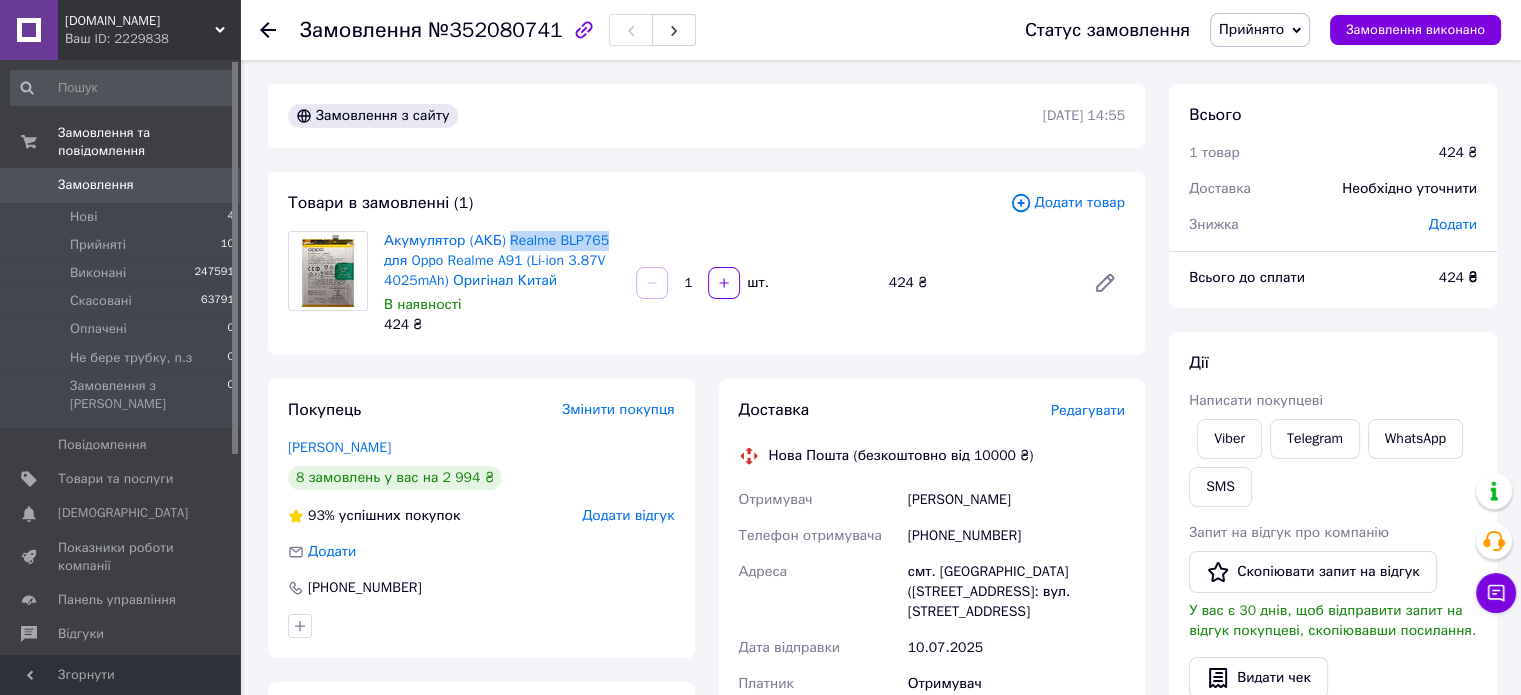 drag, startPoint x: 500, startPoint y: 219, endPoint x: 596, endPoint y: 235, distance: 97.3242 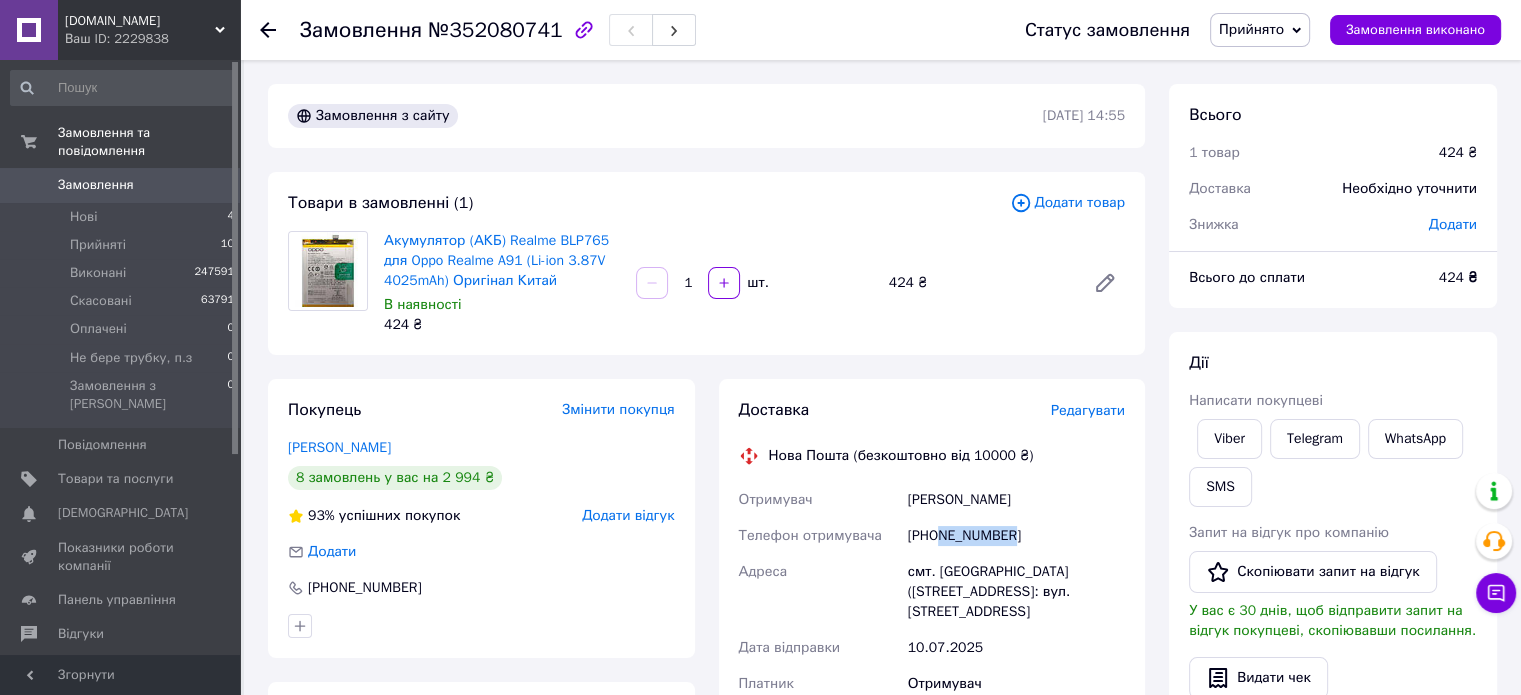 drag, startPoint x: 1007, startPoint y: 535, endPoint x: 936, endPoint y: 535, distance: 71 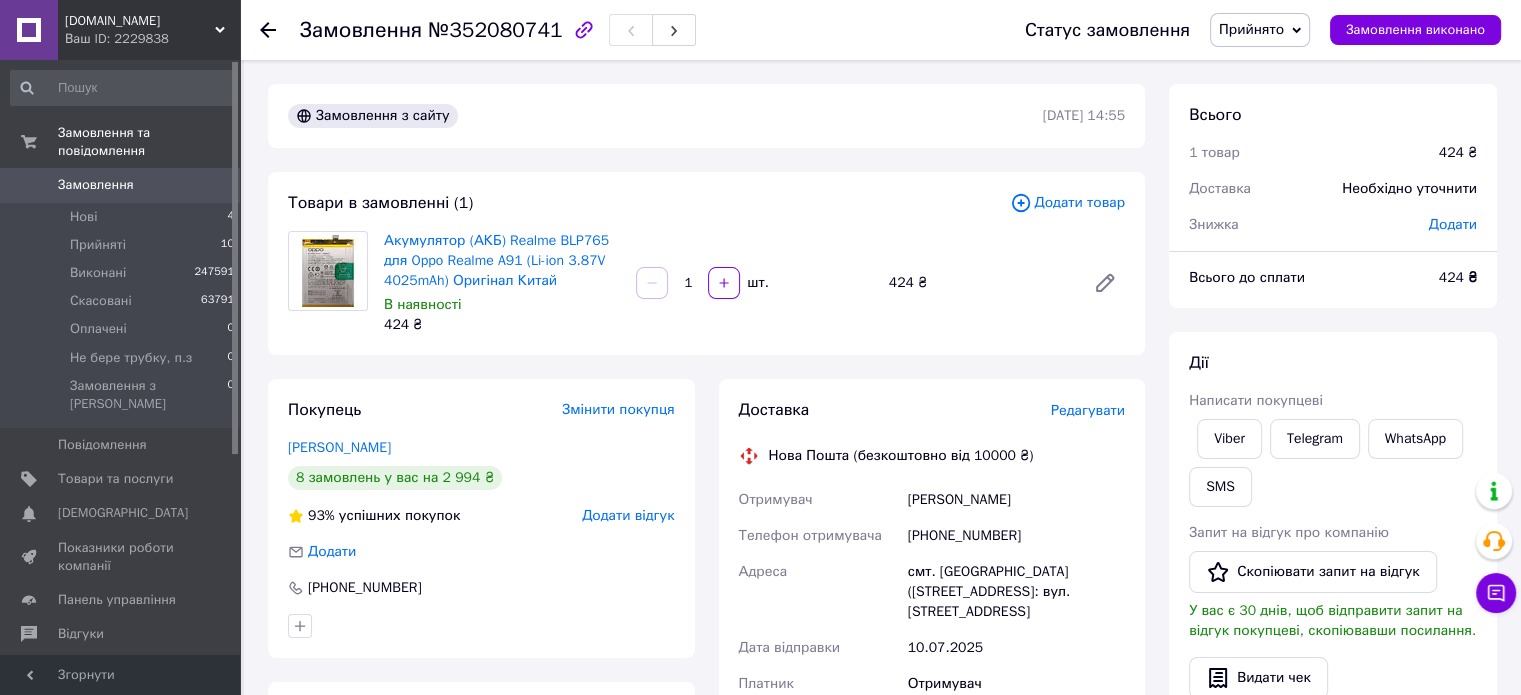 click on "Мойсюк Олександр" at bounding box center [1016, 500] 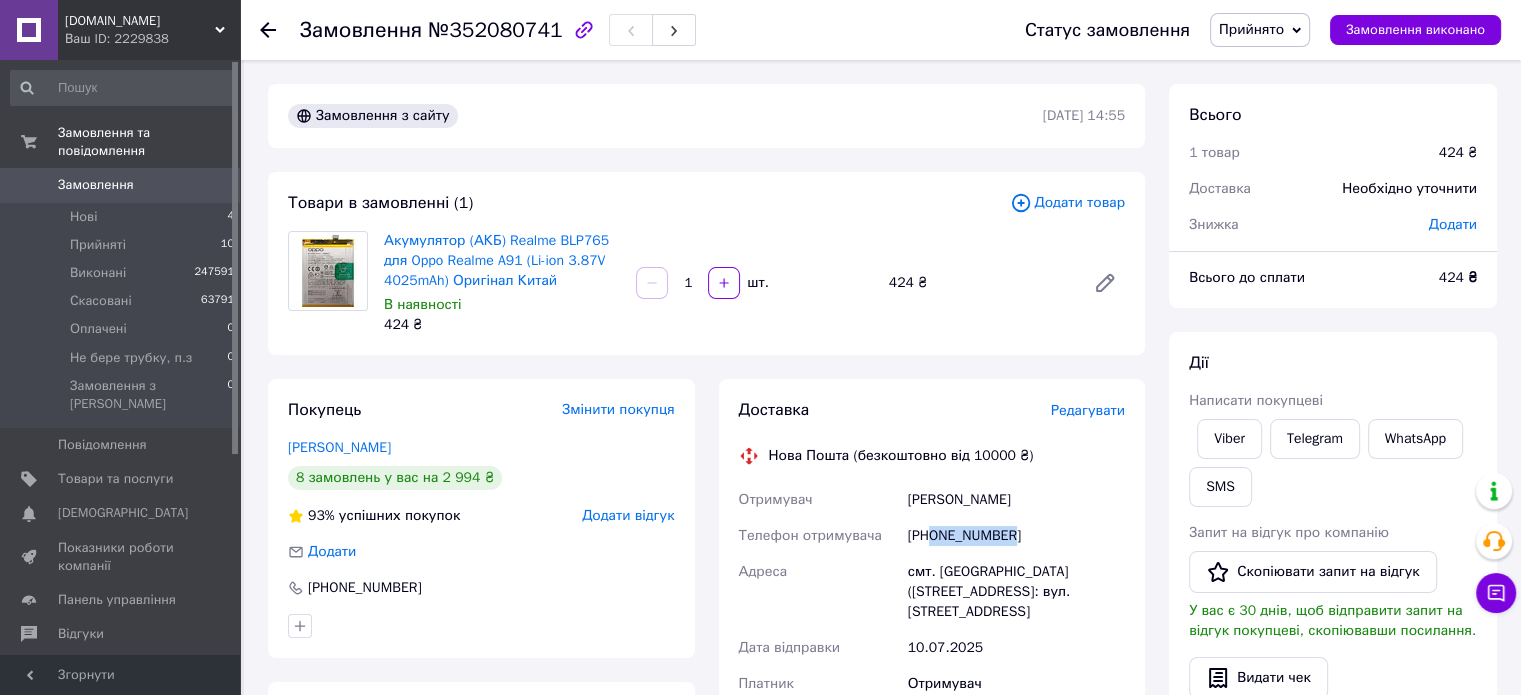 drag, startPoint x: 1024, startPoint y: 535, endPoint x: 931, endPoint y: 537, distance: 93.0215 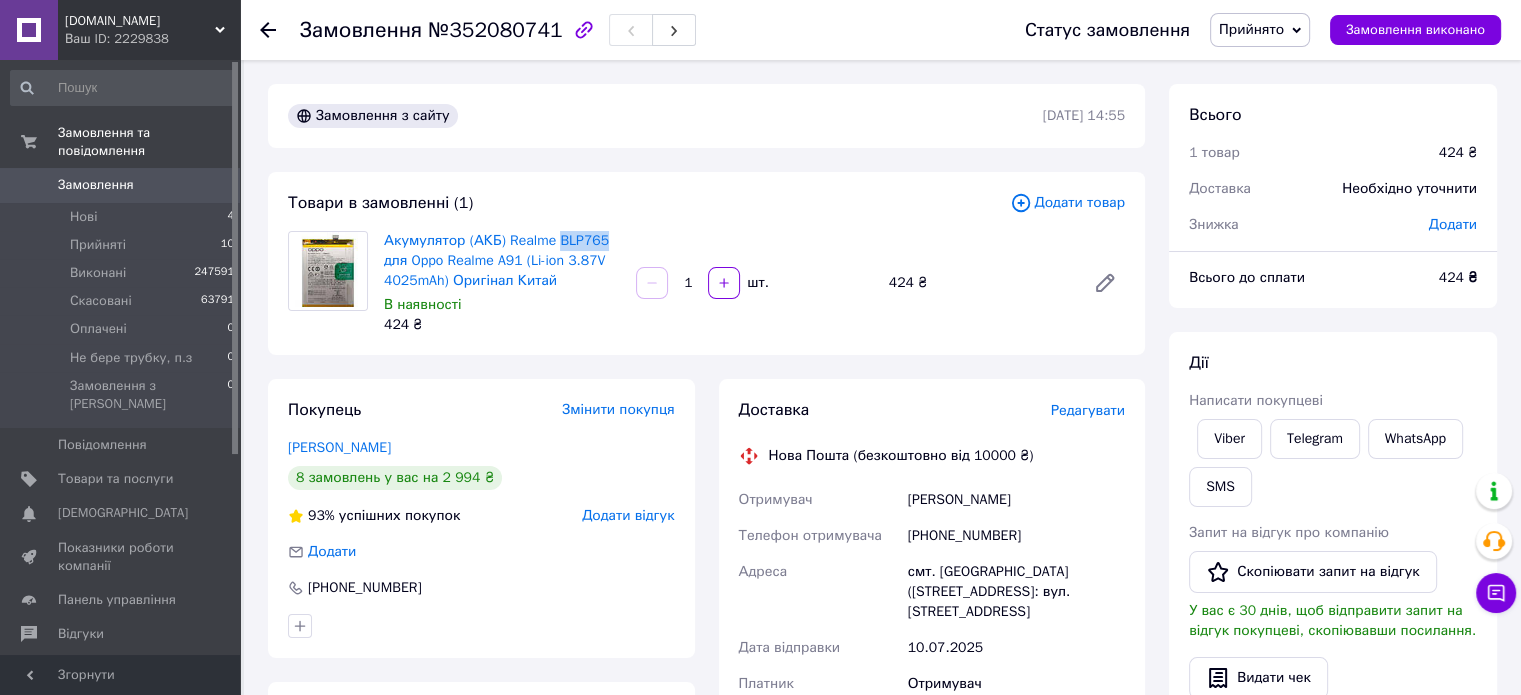 drag, startPoint x: 553, startPoint y: 220, endPoint x: 611, endPoint y: 239, distance: 61.03278 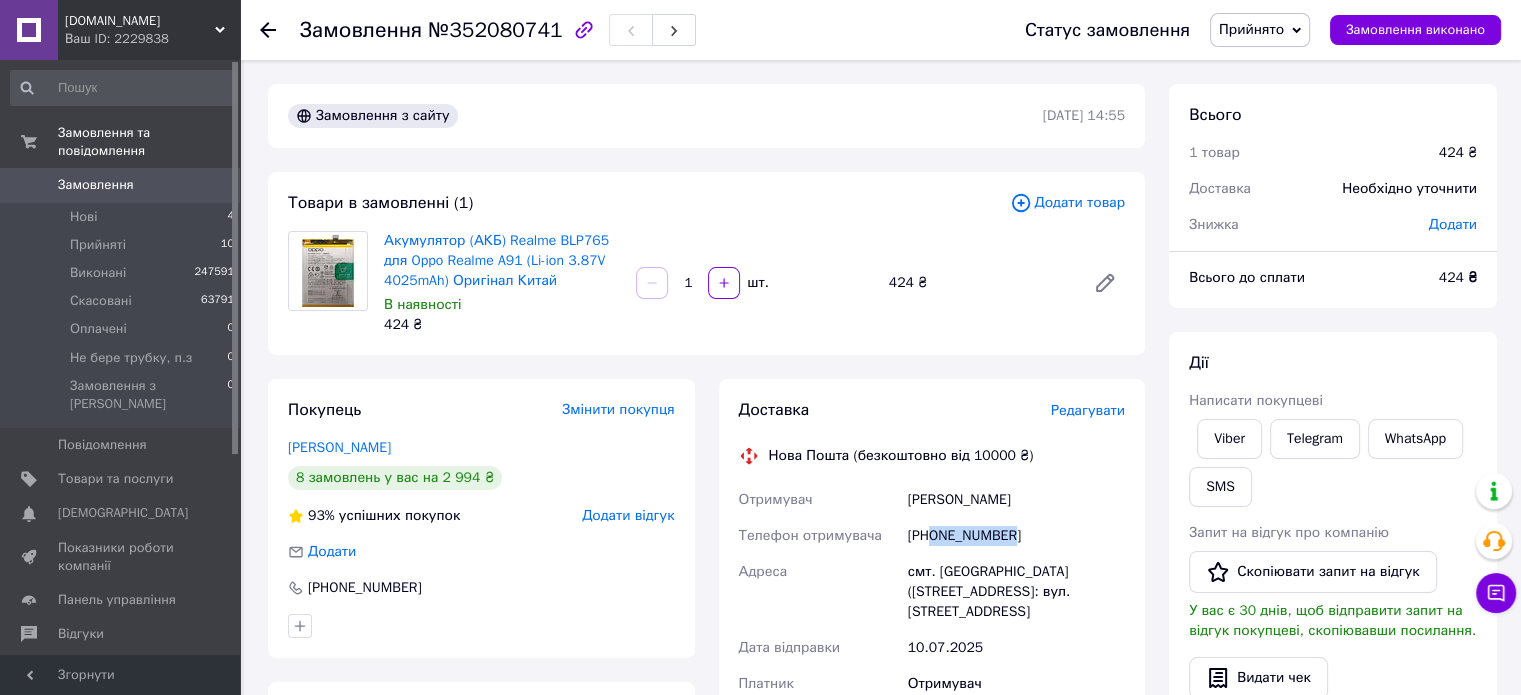 drag, startPoint x: 1032, startPoint y: 530, endPoint x: 932, endPoint y: 535, distance: 100.12492 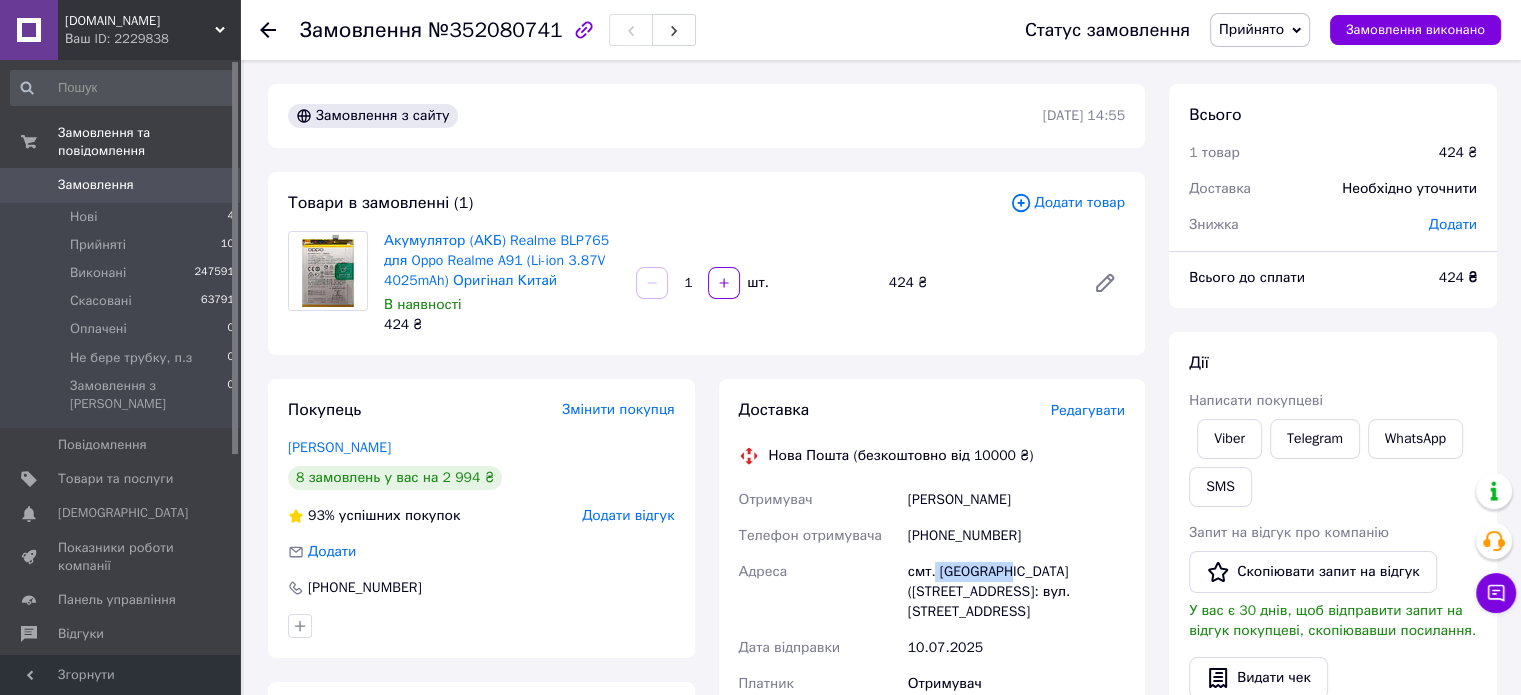 drag, startPoint x: 933, startPoint y: 577, endPoint x: 1001, endPoint y: 573, distance: 68.117546 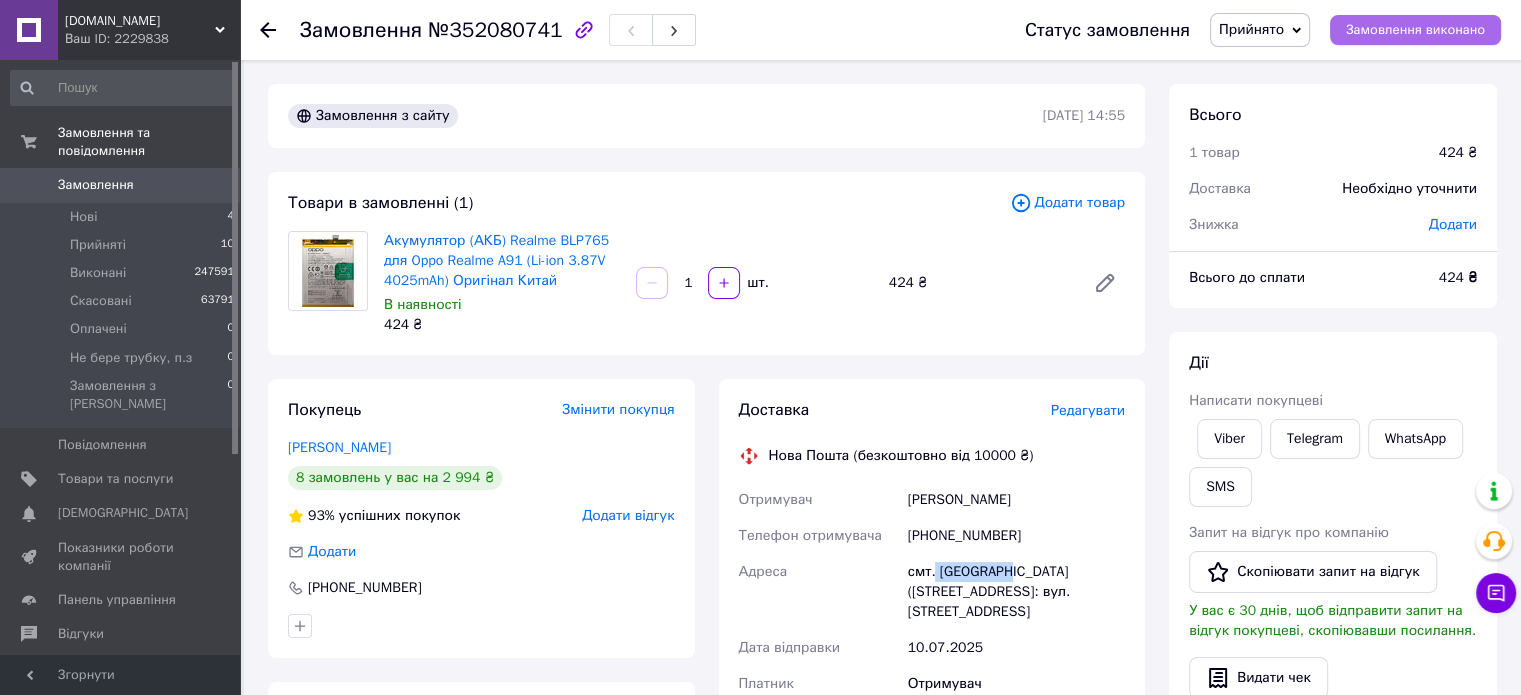 drag, startPoint x: 1444, startPoint y: 24, endPoint x: 1425, endPoint y: 29, distance: 19.646883 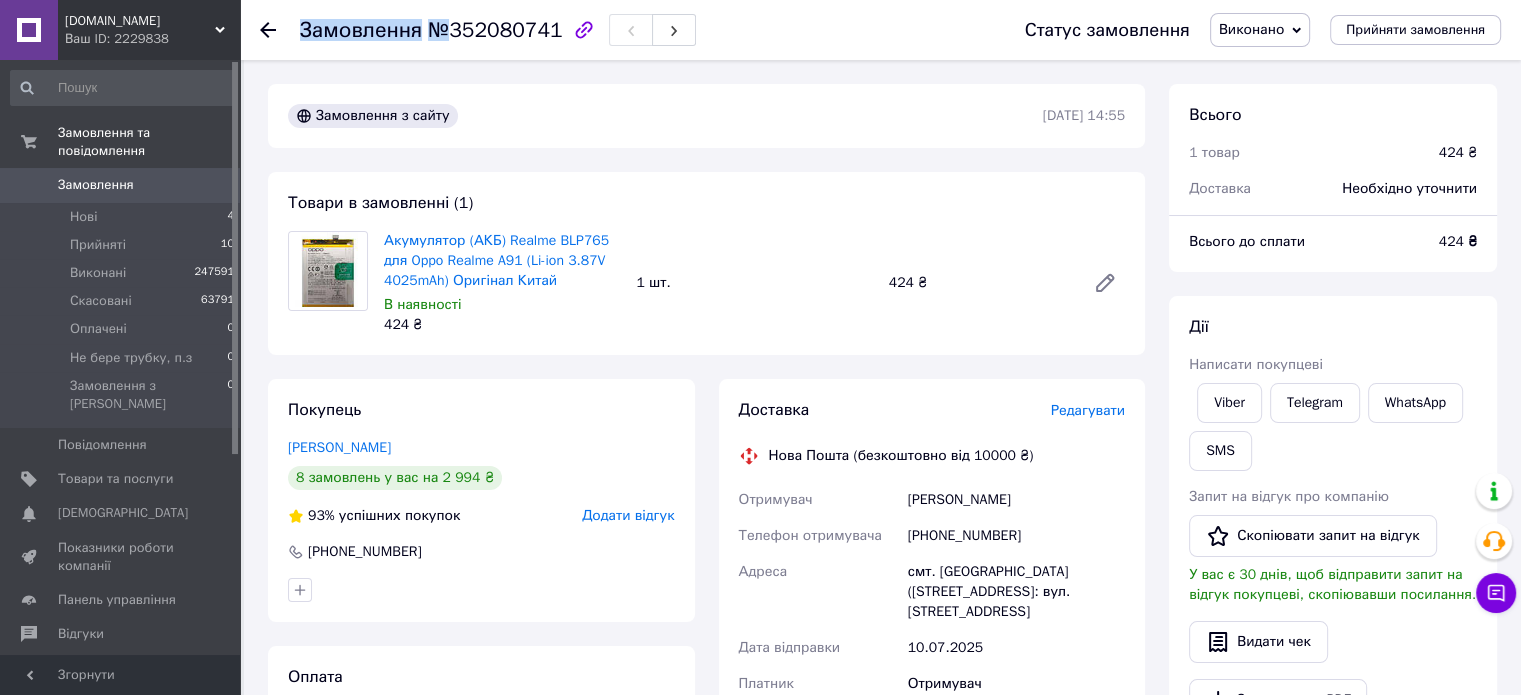 drag, startPoint x: 442, startPoint y: 32, endPoint x: 550, endPoint y: 28, distance: 108.07405 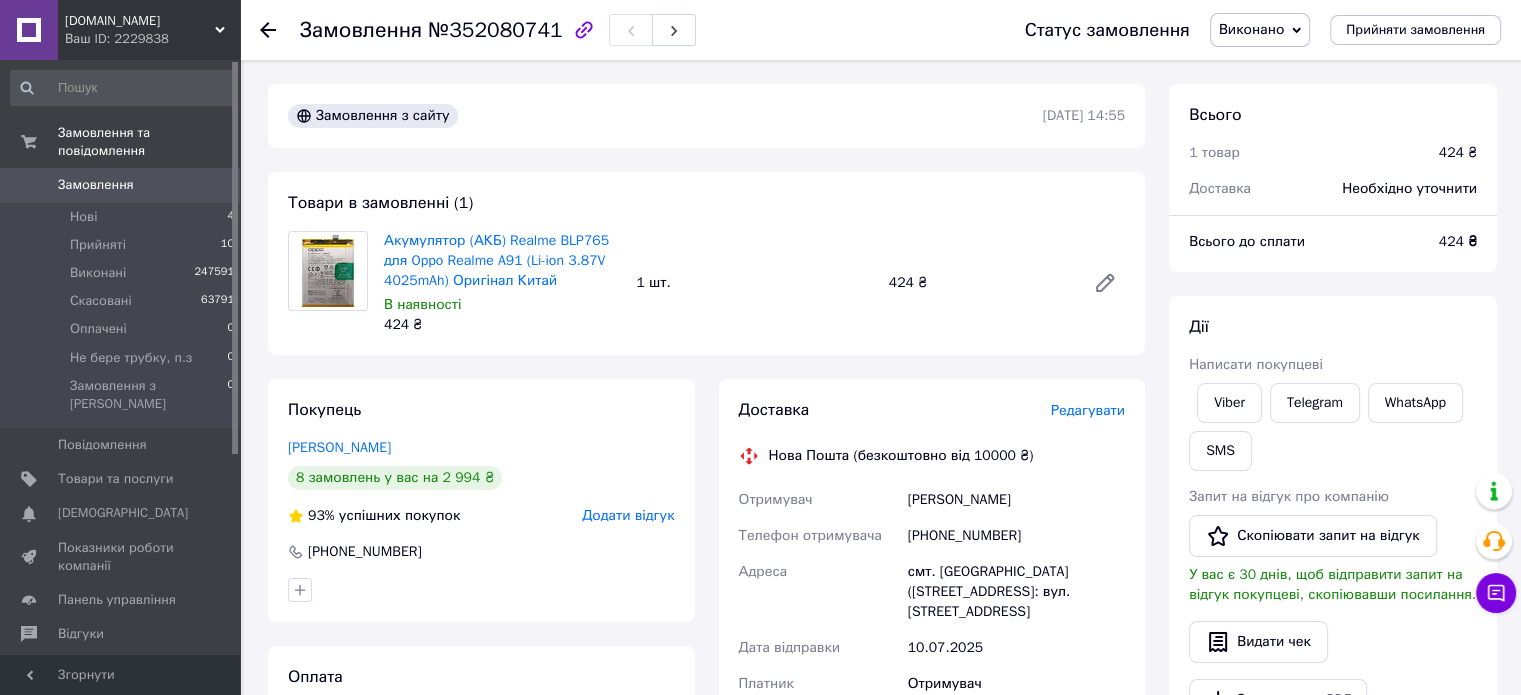 drag, startPoint x: 477, startPoint y: 42, endPoint x: 443, endPoint y: 35, distance: 34.713108 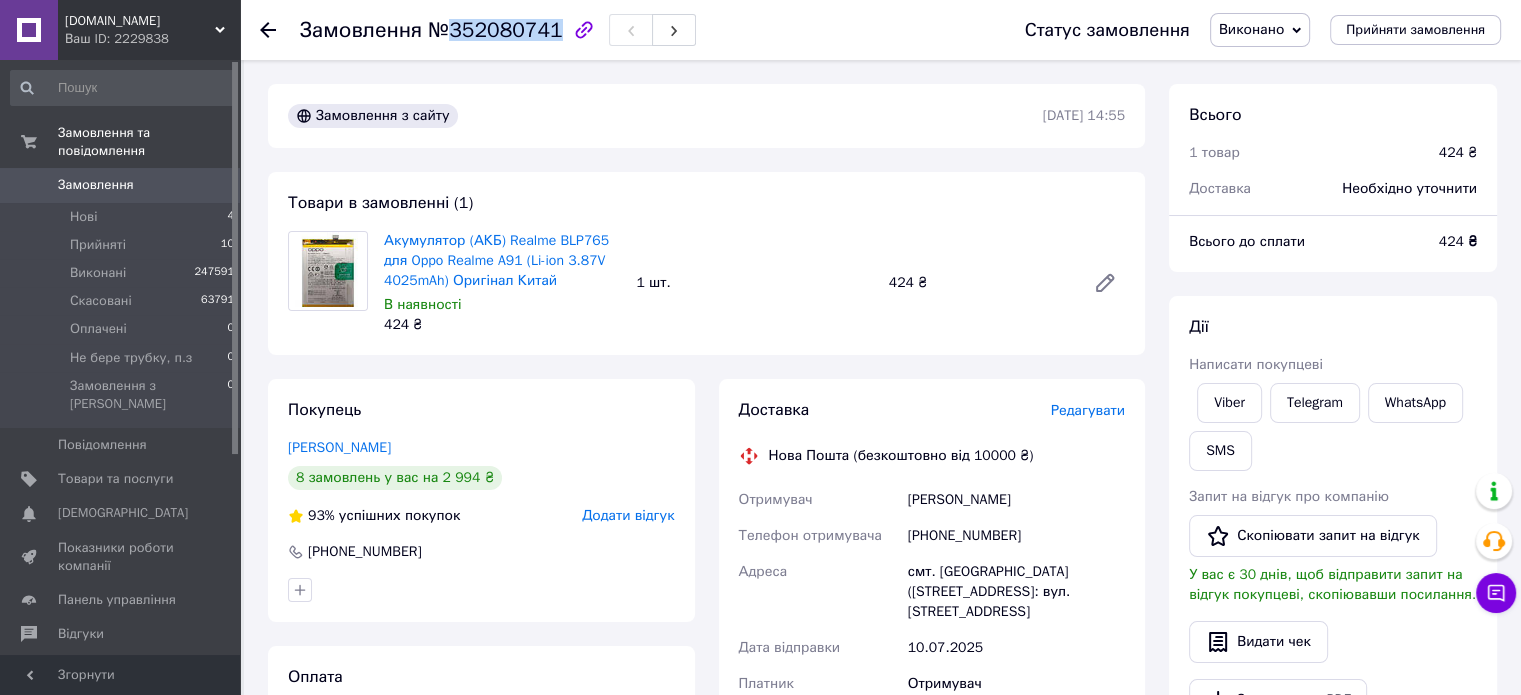 drag, startPoint x: 441, startPoint y: 35, endPoint x: 544, endPoint y: 34, distance: 103.00485 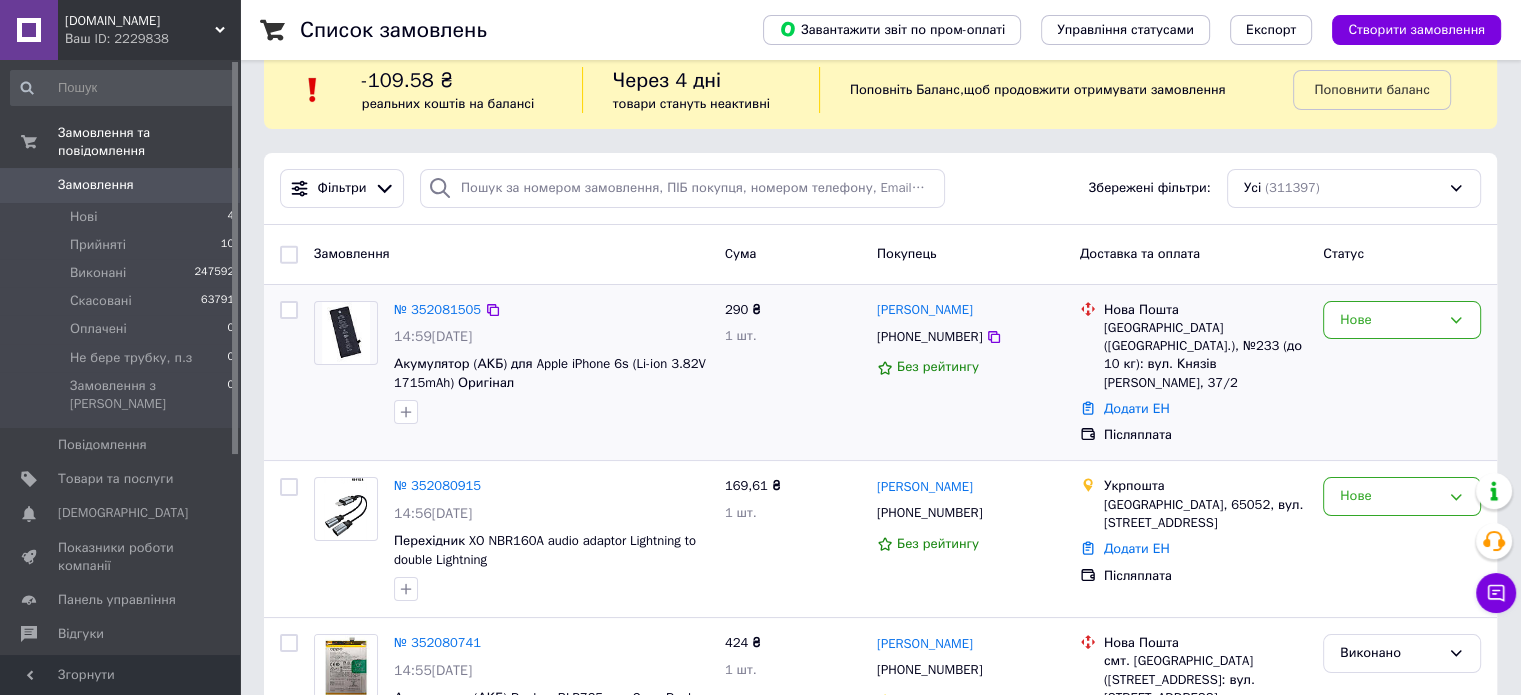 scroll, scrollTop: 0, scrollLeft: 0, axis: both 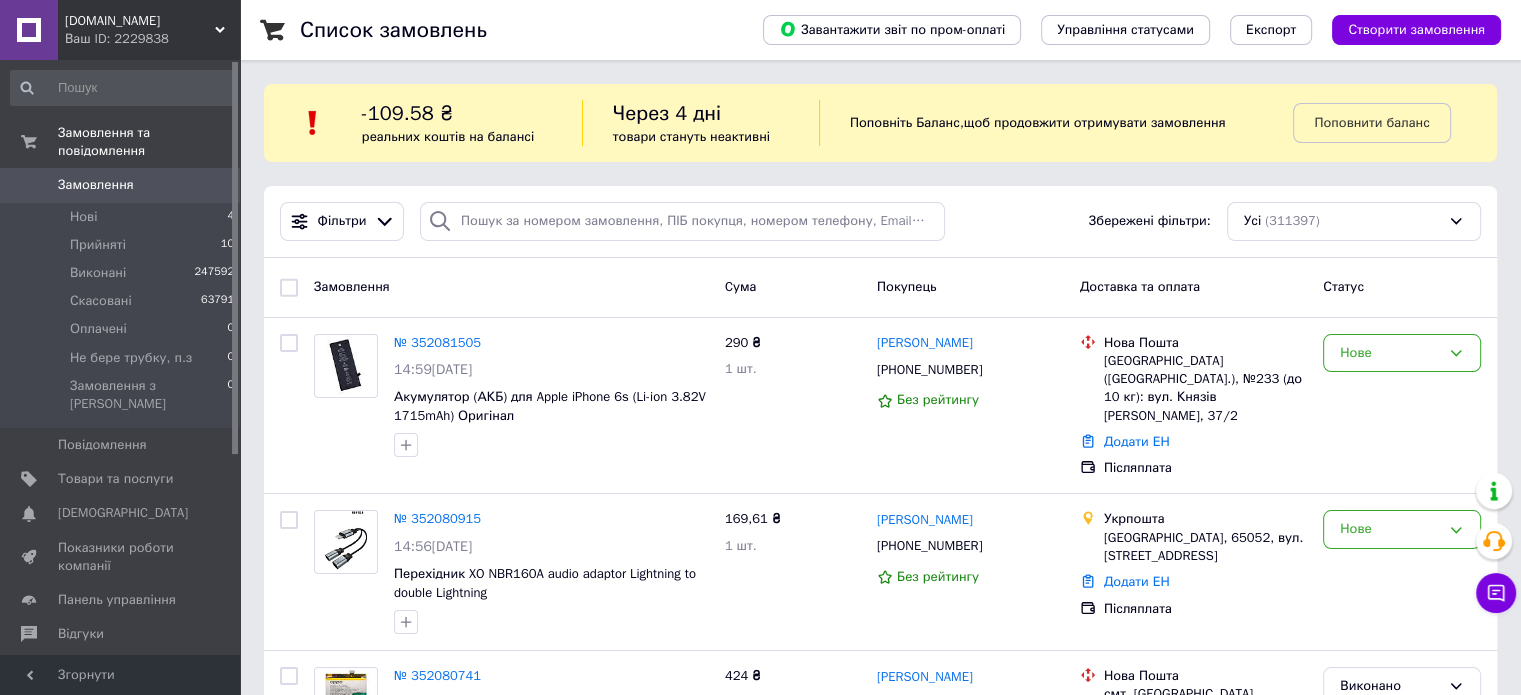 click on "Замовлення" at bounding box center [121, 185] 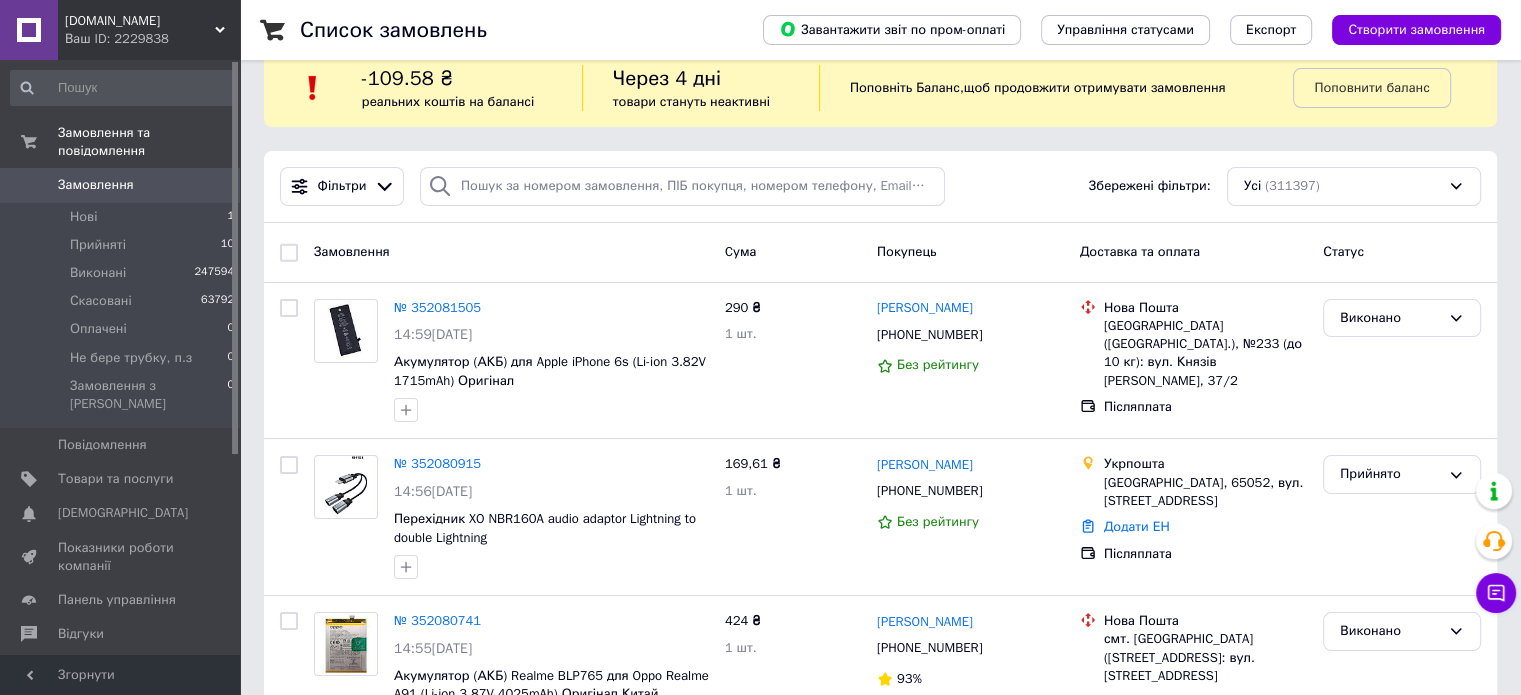 scroll, scrollTop: 0, scrollLeft: 0, axis: both 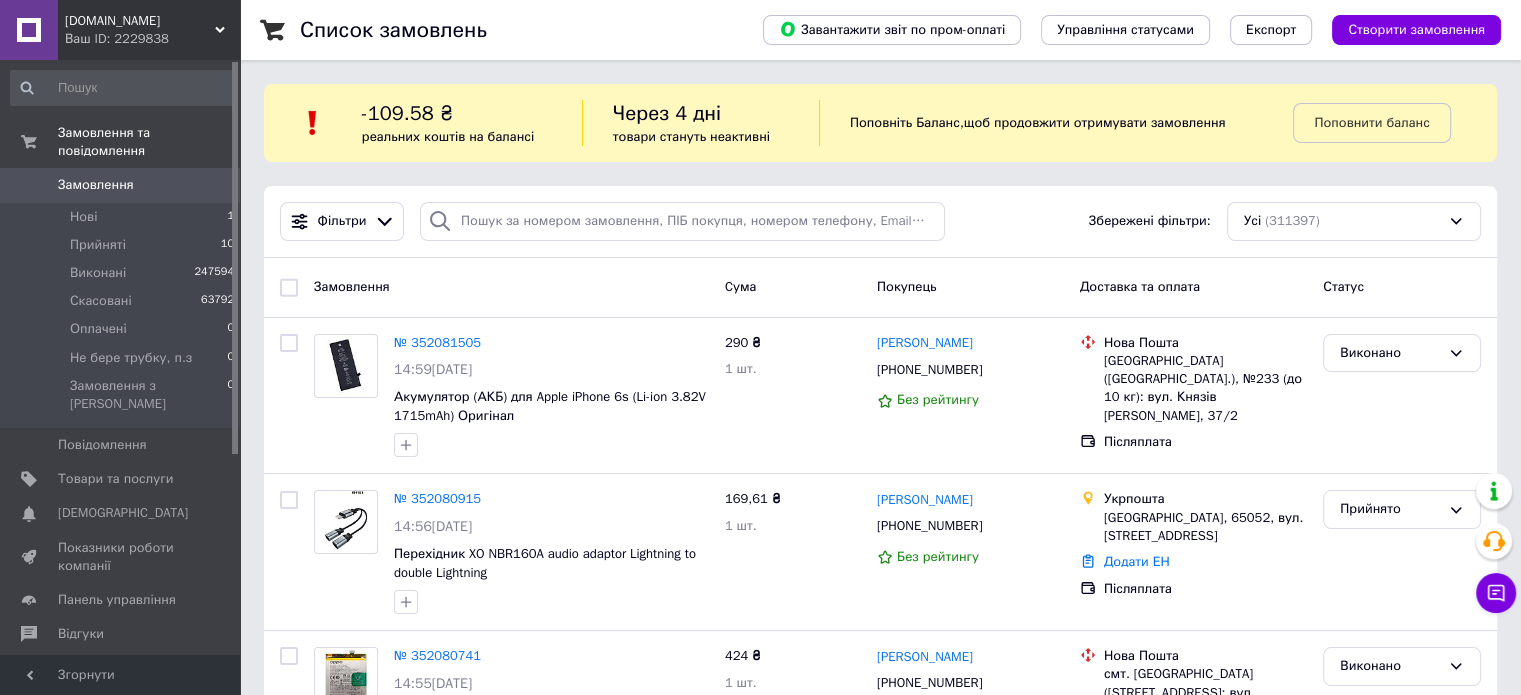 click on "Замовлення" at bounding box center [121, 185] 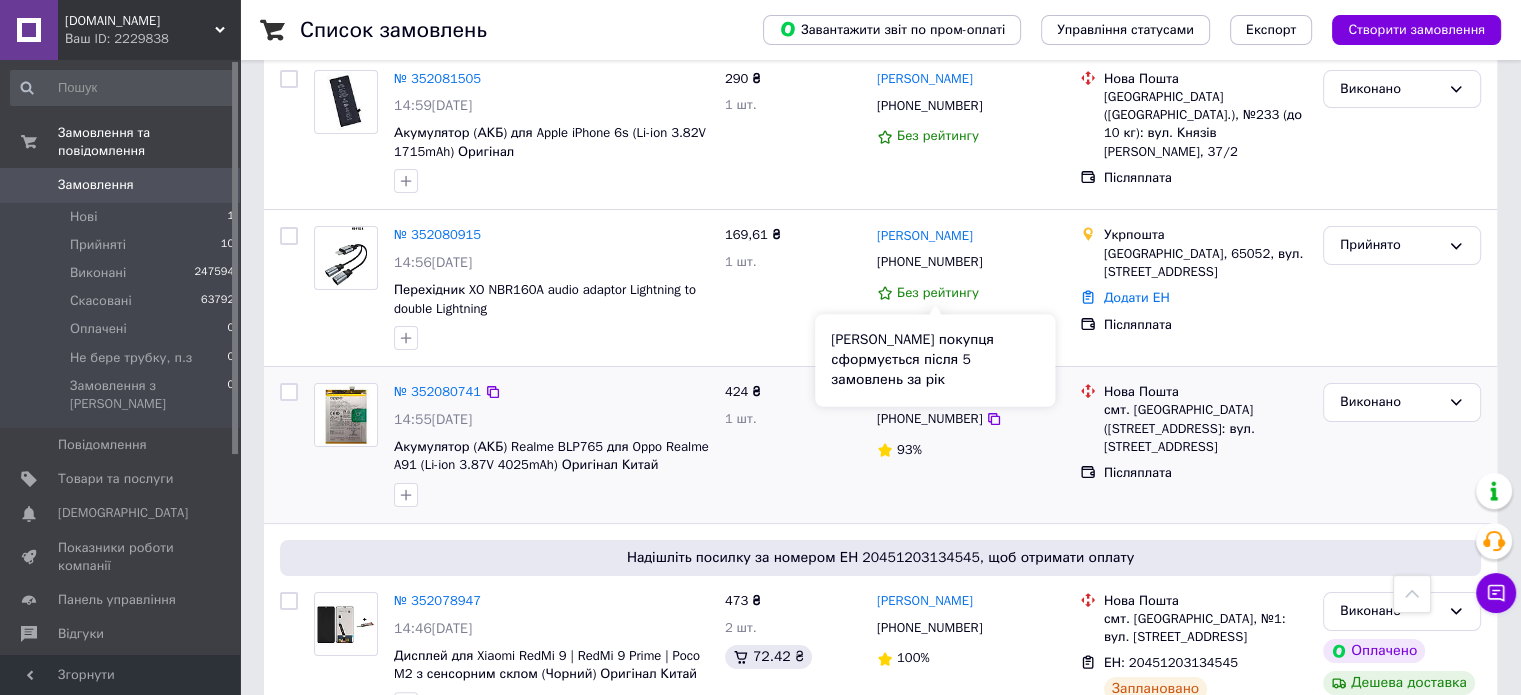 scroll, scrollTop: 0, scrollLeft: 0, axis: both 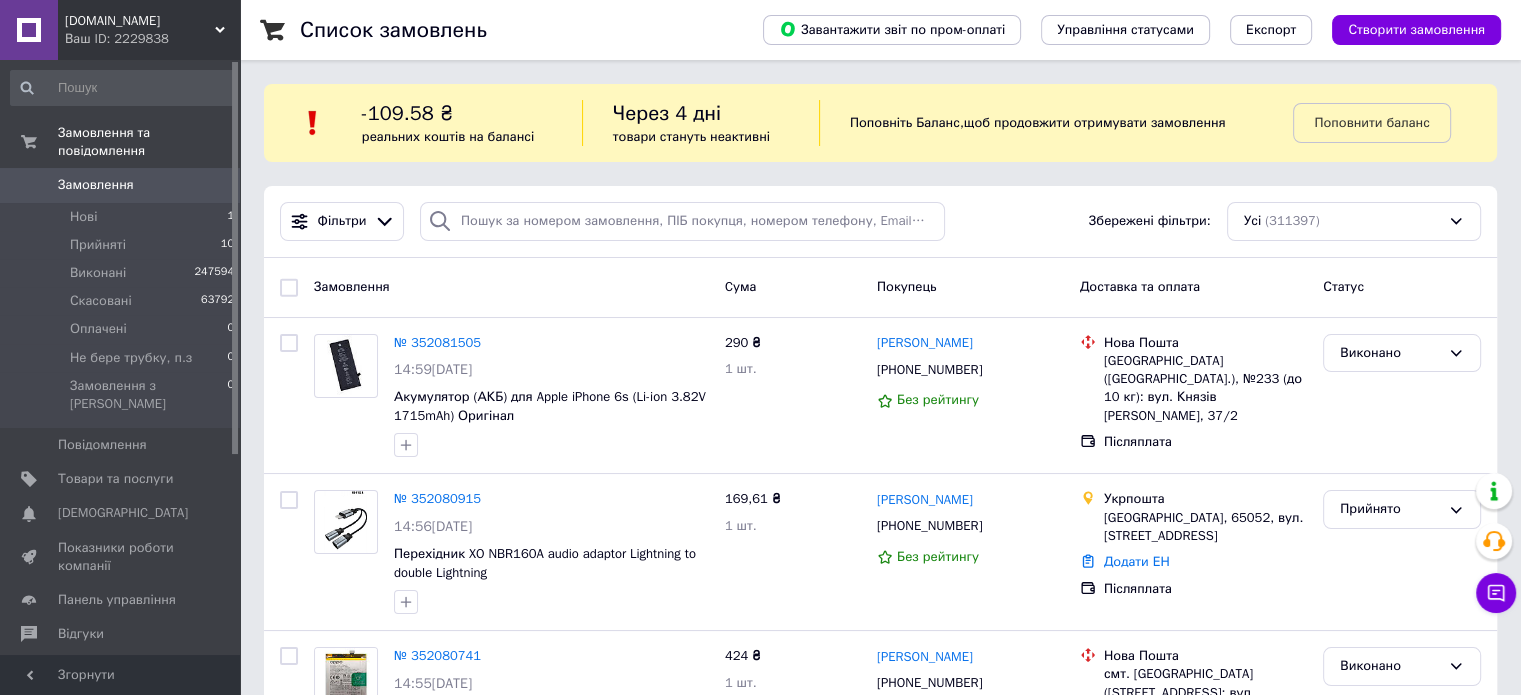 click on "0" at bounding box center (212, 185) 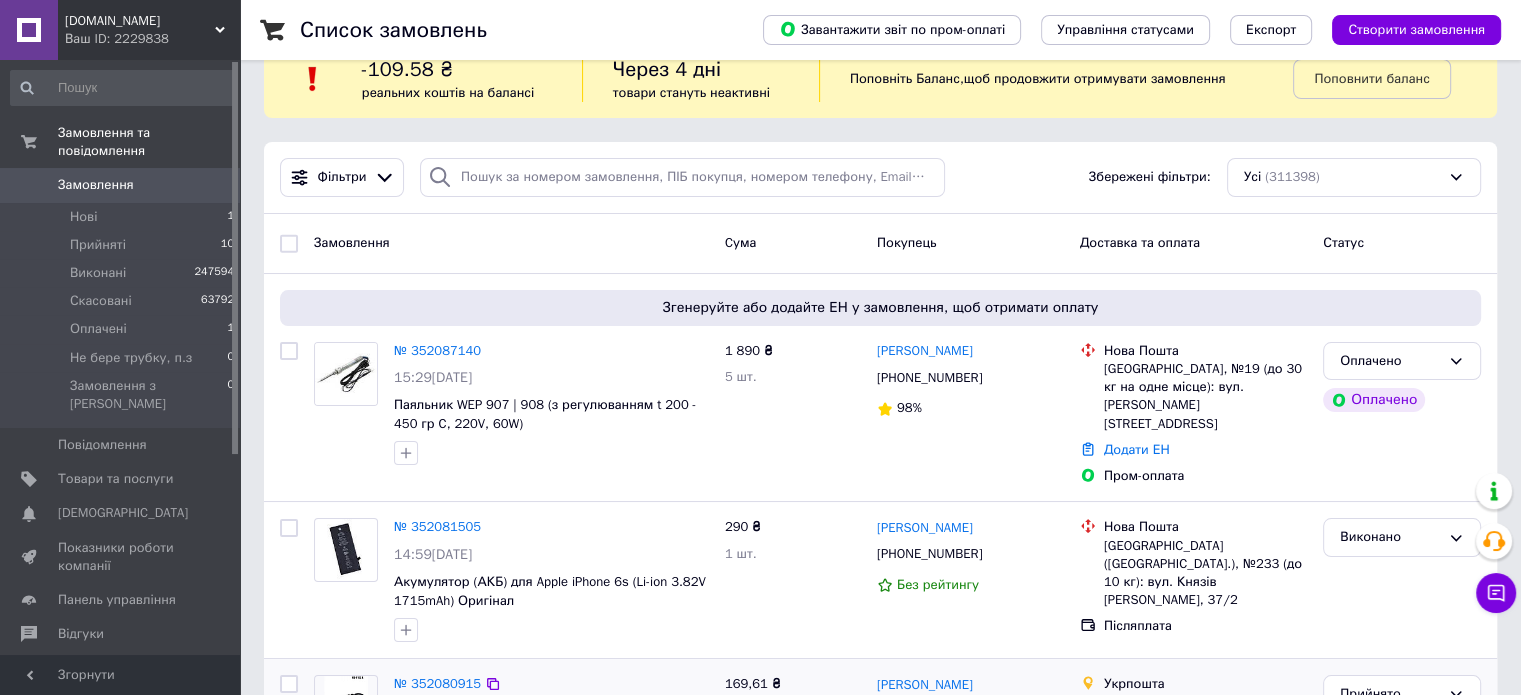 scroll, scrollTop: 0, scrollLeft: 0, axis: both 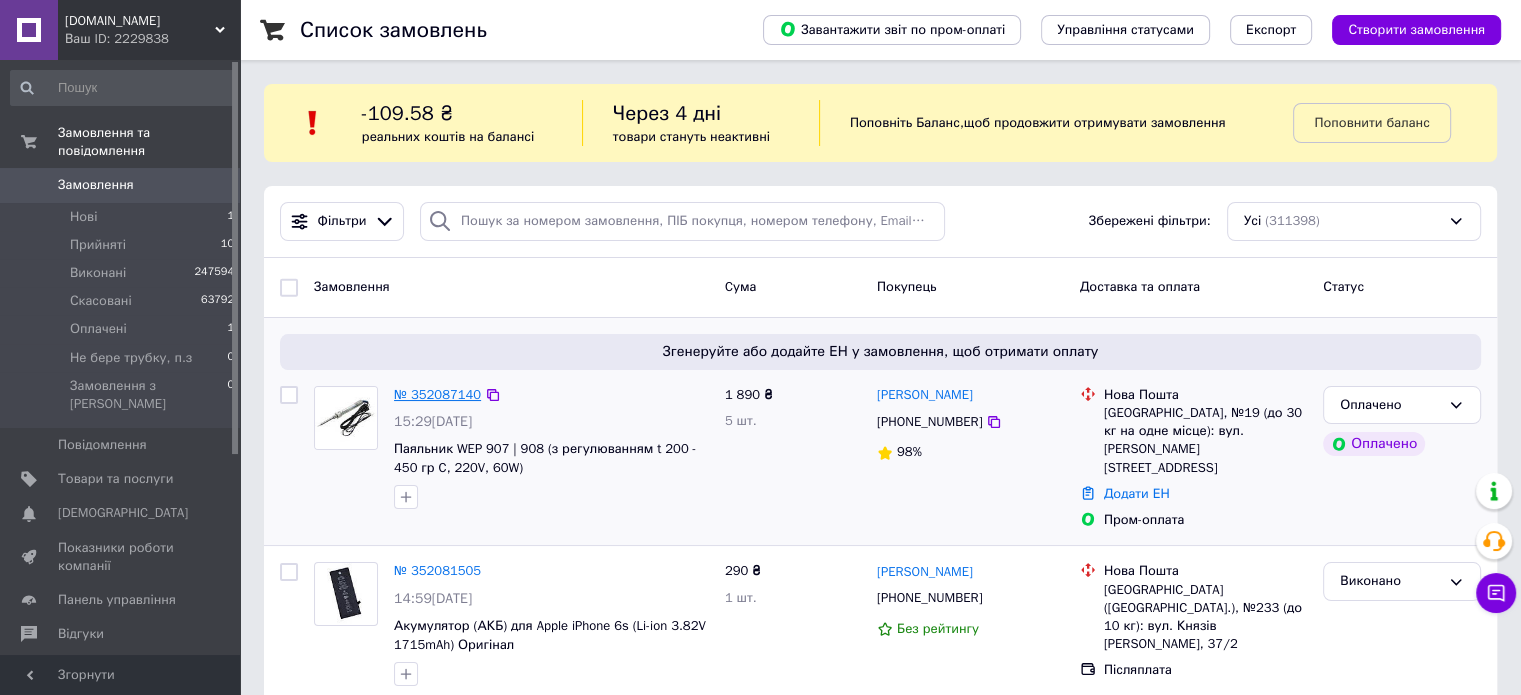 click on "№ 352087140" at bounding box center [437, 394] 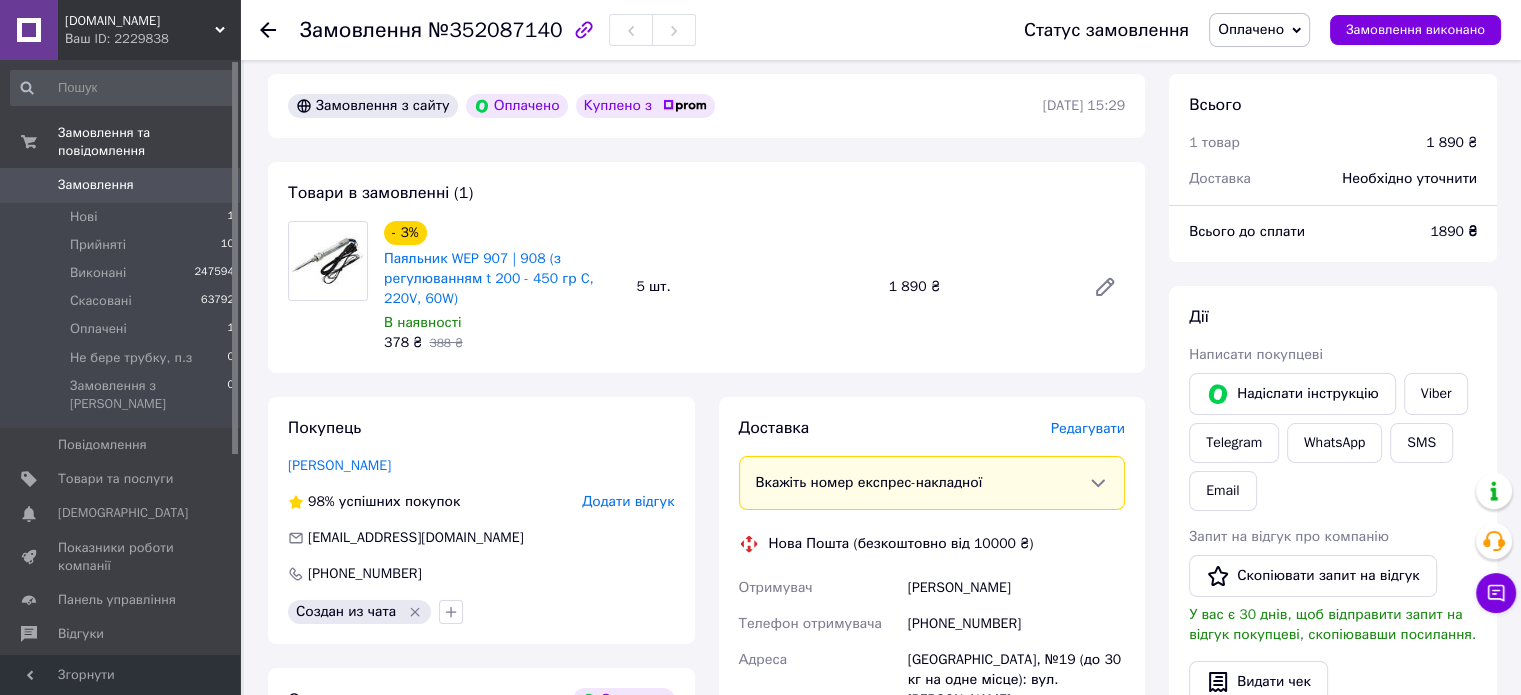 scroll, scrollTop: 0, scrollLeft: 0, axis: both 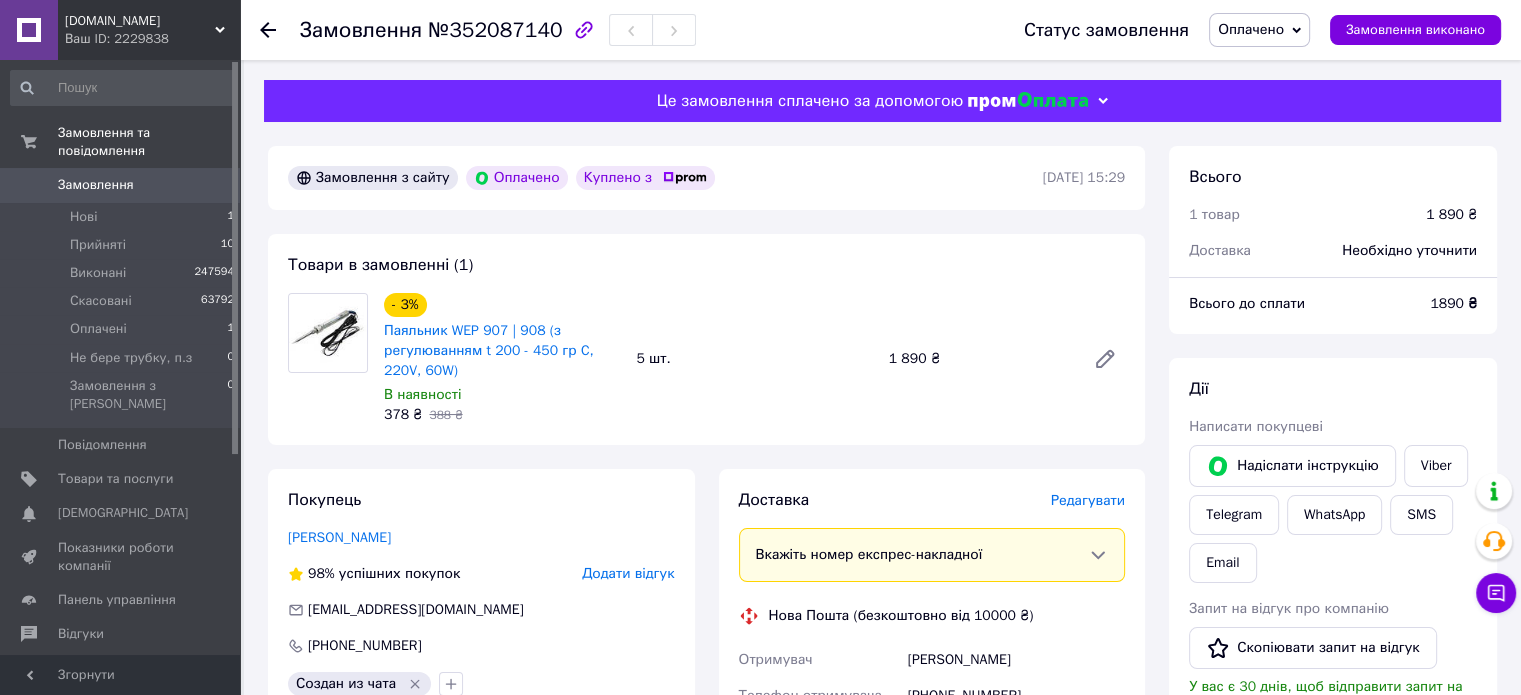 click 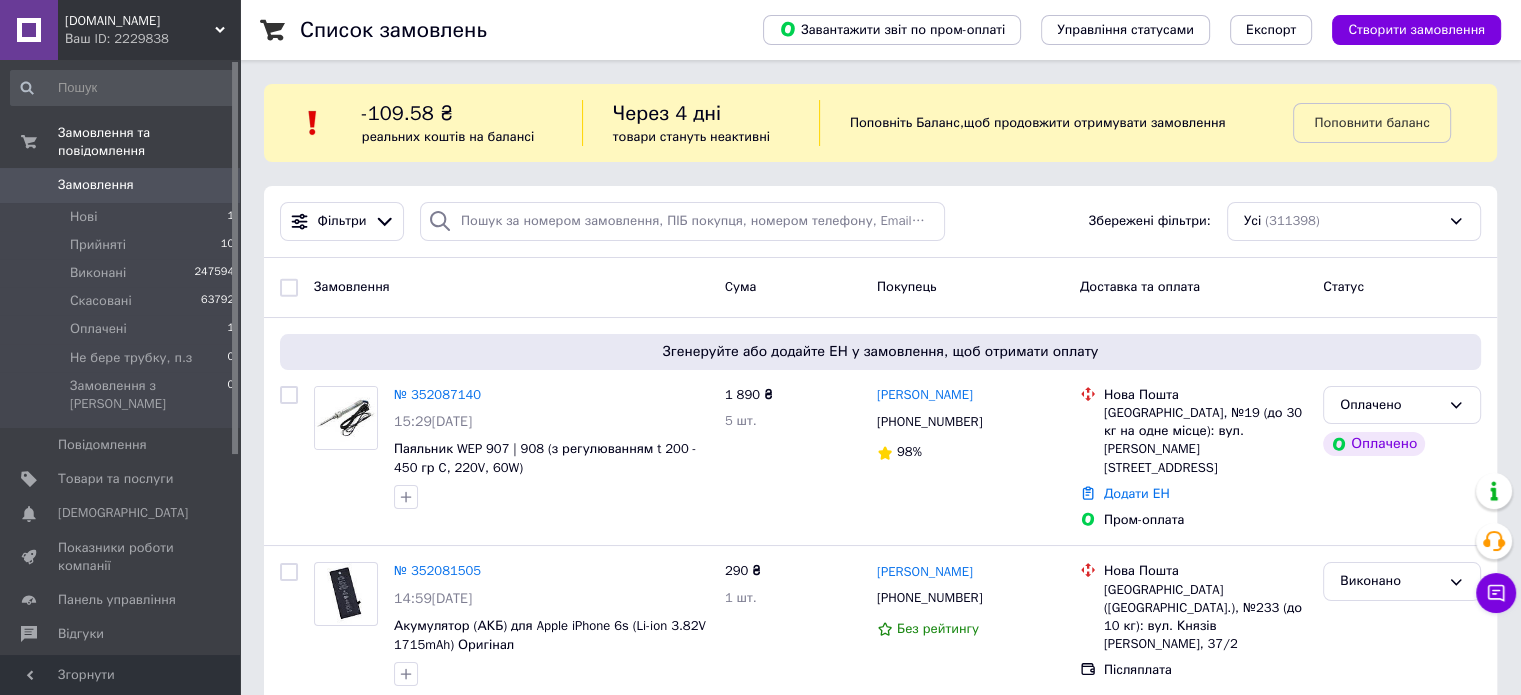 click on "Замовлення" at bounding box center (121, 185) 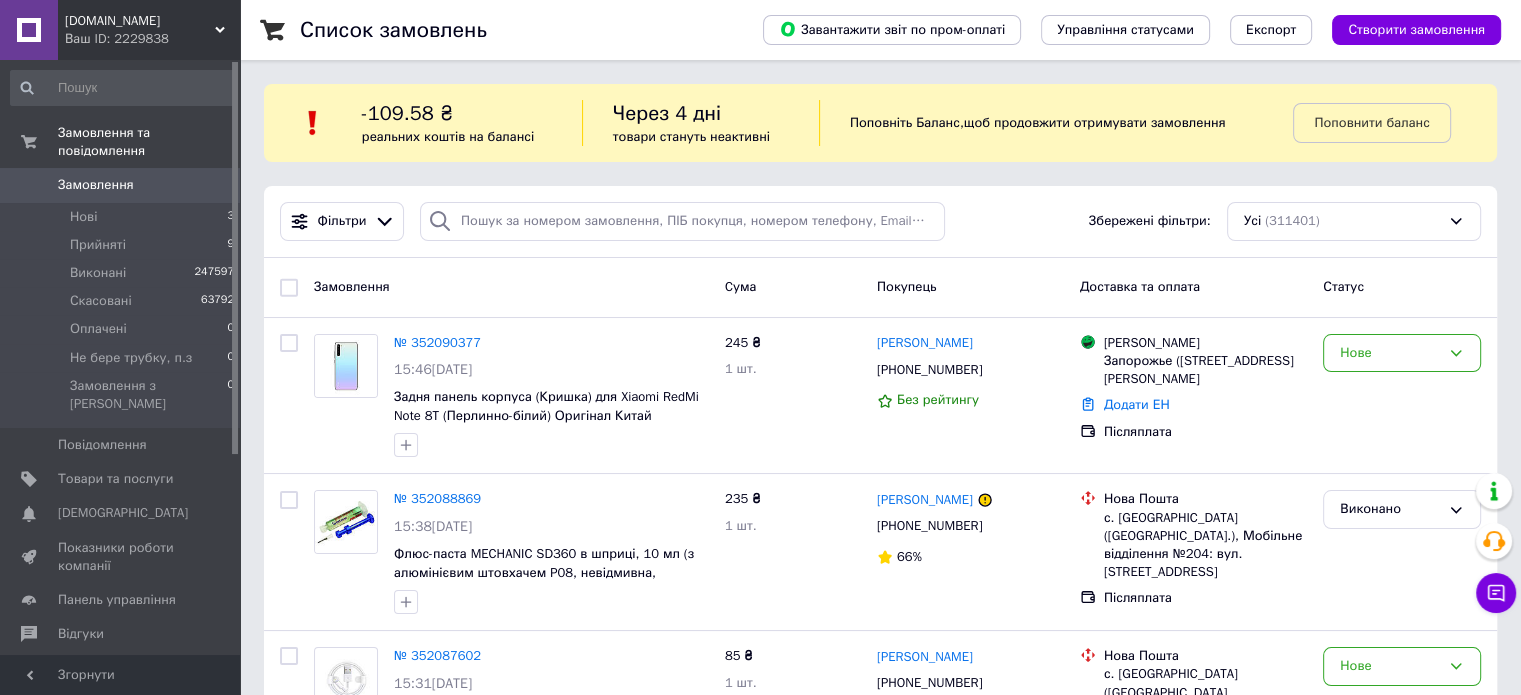 click on "Замовлення" at bounding box center (96, 185) 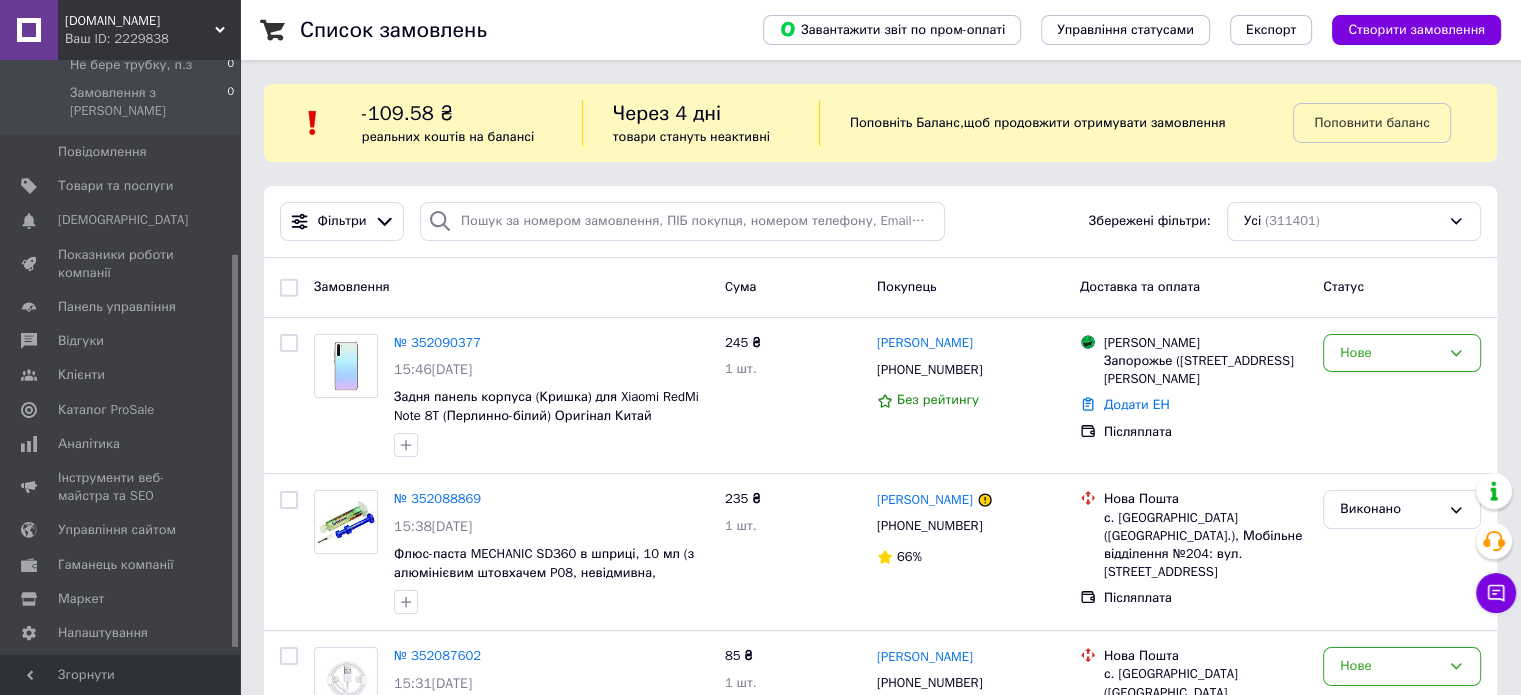 scroll, scrollTop: 303, scrollLeft: 0, axis: vertical 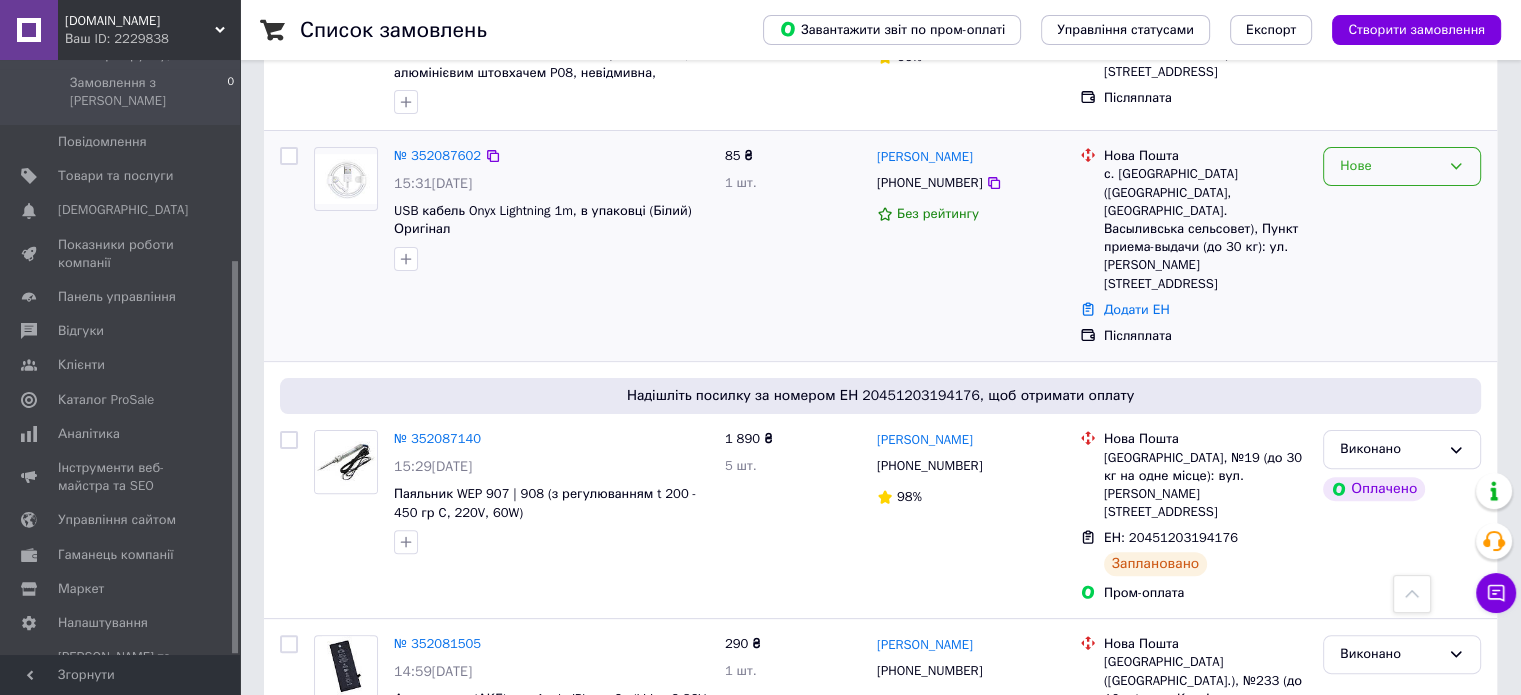 click on "Нове" at bounding box center [1390, 166] 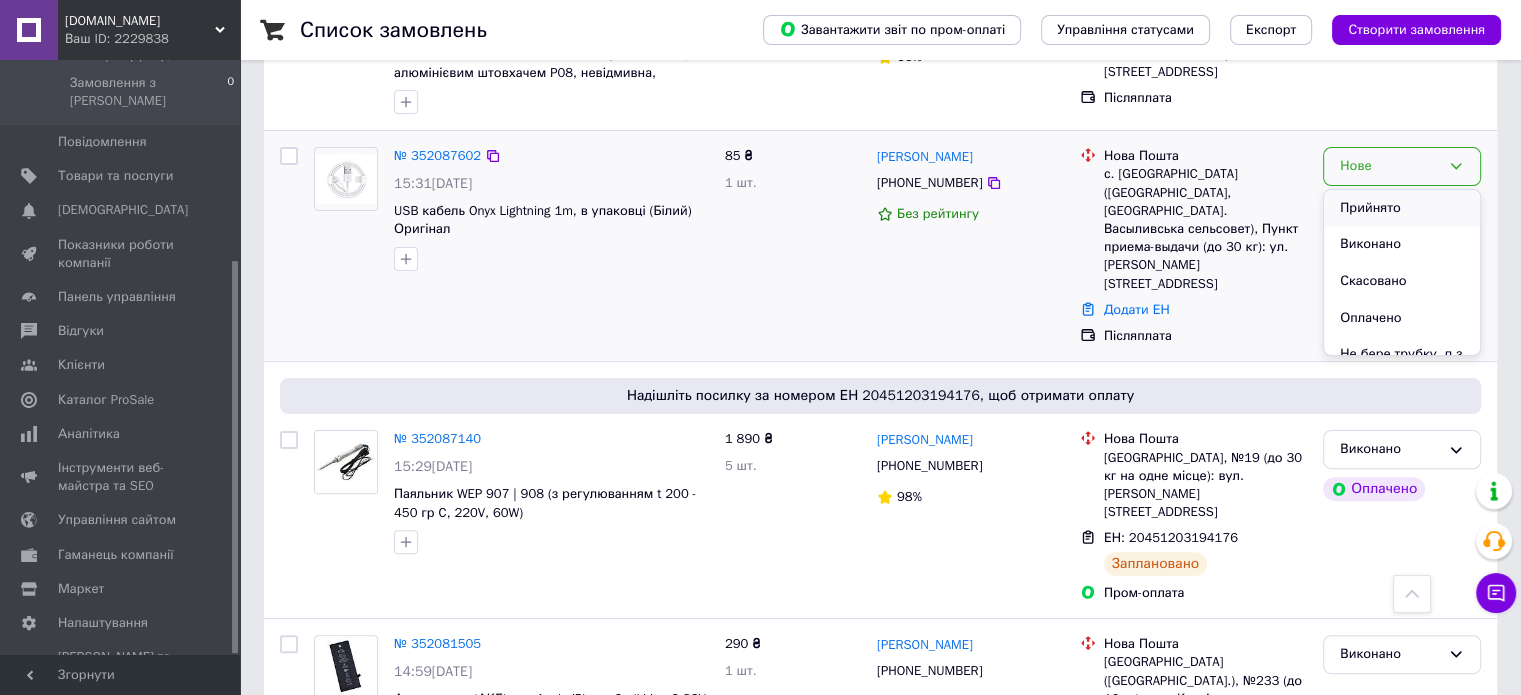 drag, startPoint x: 1348, startPoint y: 205, endPoint x: 932, endPoint y: 371, distance: 447.8973 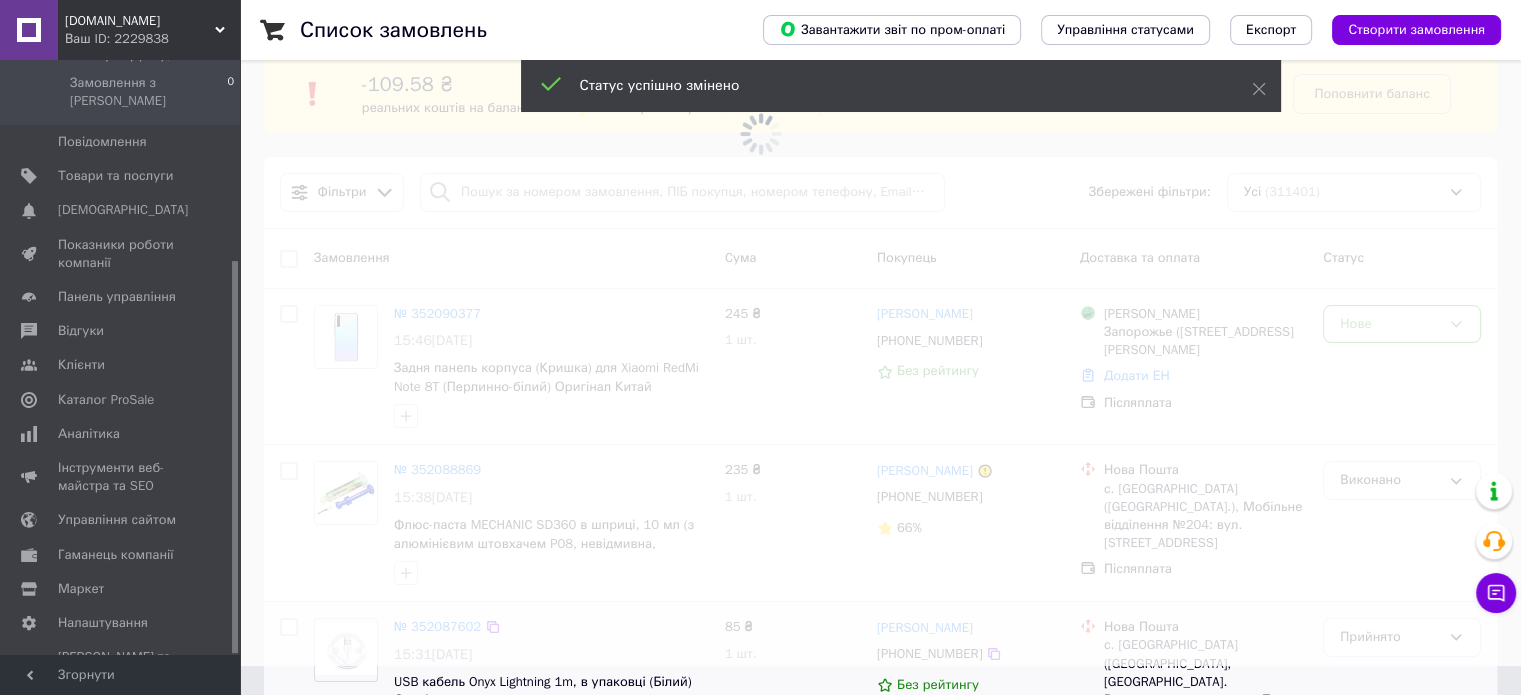 scroll, scrollTop: 0, scrollLeft: 0, axis: both 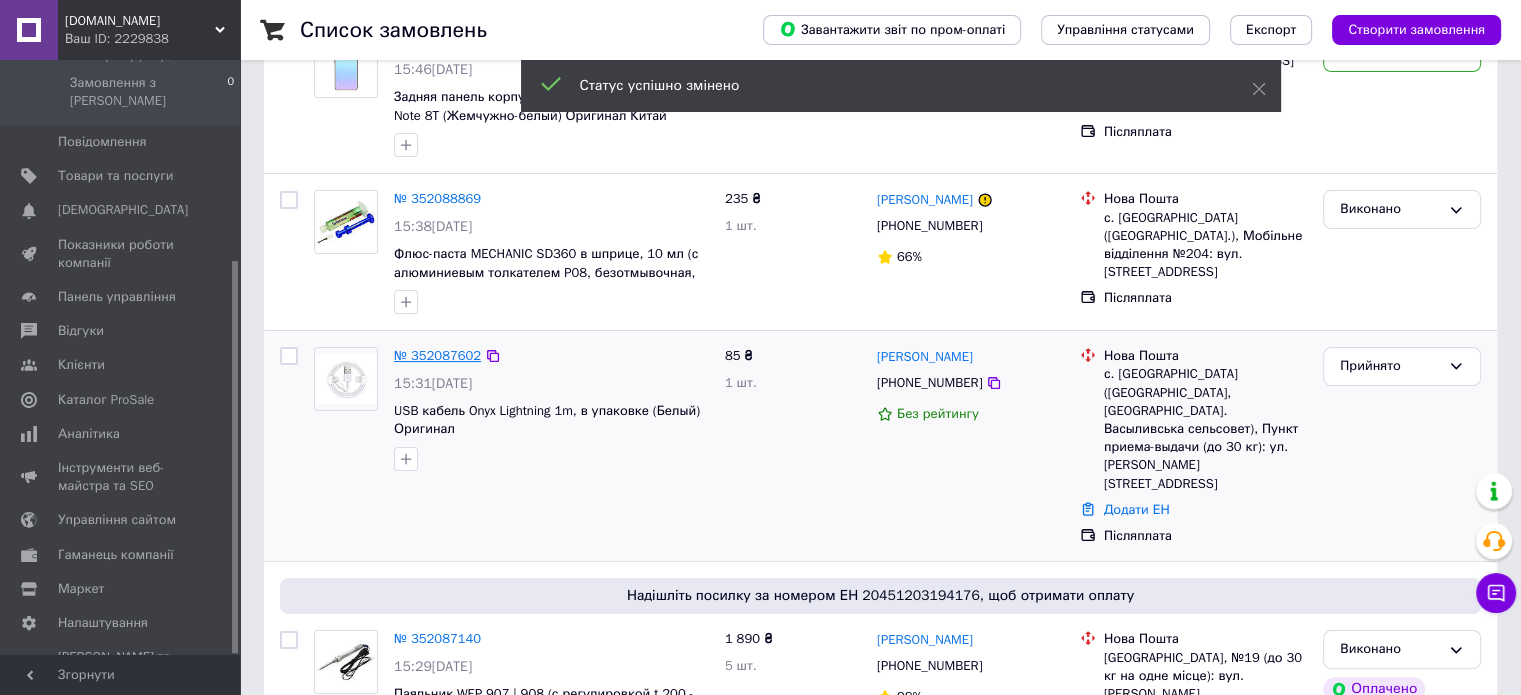 click on "№ 352087602" at bounding box center (437, 355) 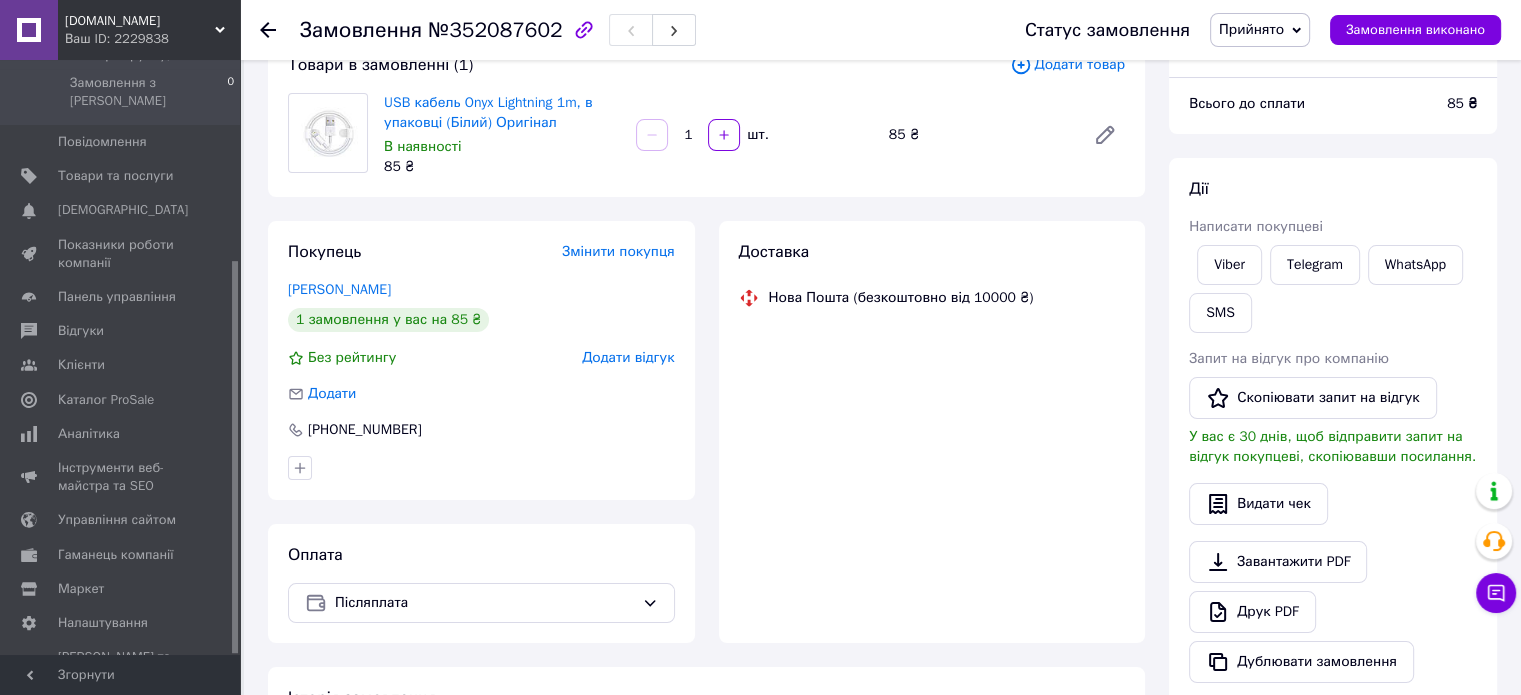 scroll, scrollTop: 300, scrollLeft: 0, axis: vertical 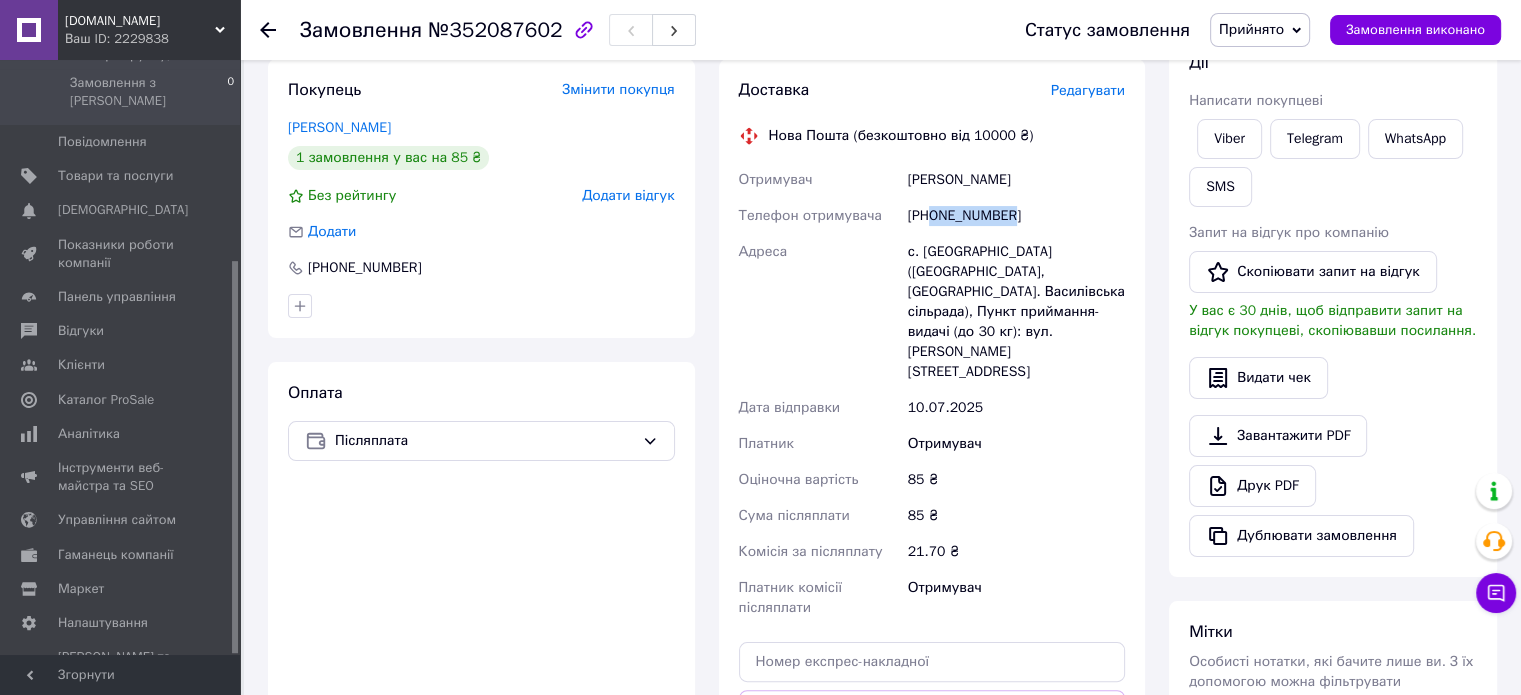 drag, startPoint x: 1037, startPoint y: 208, endPoint x: 934, endPoint y: 214, distance: 103.17461 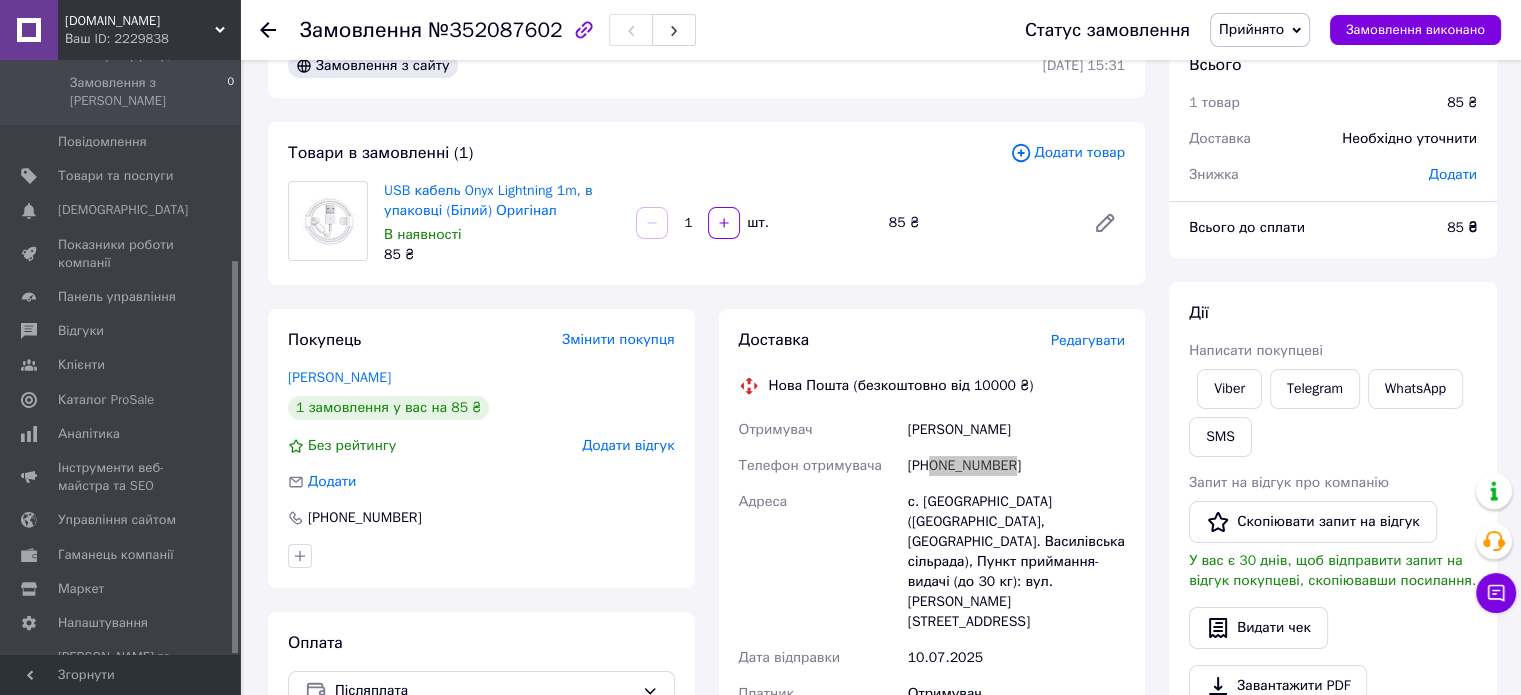 scroll, scrollTop: 0, scrollLeft: 0, axis: both 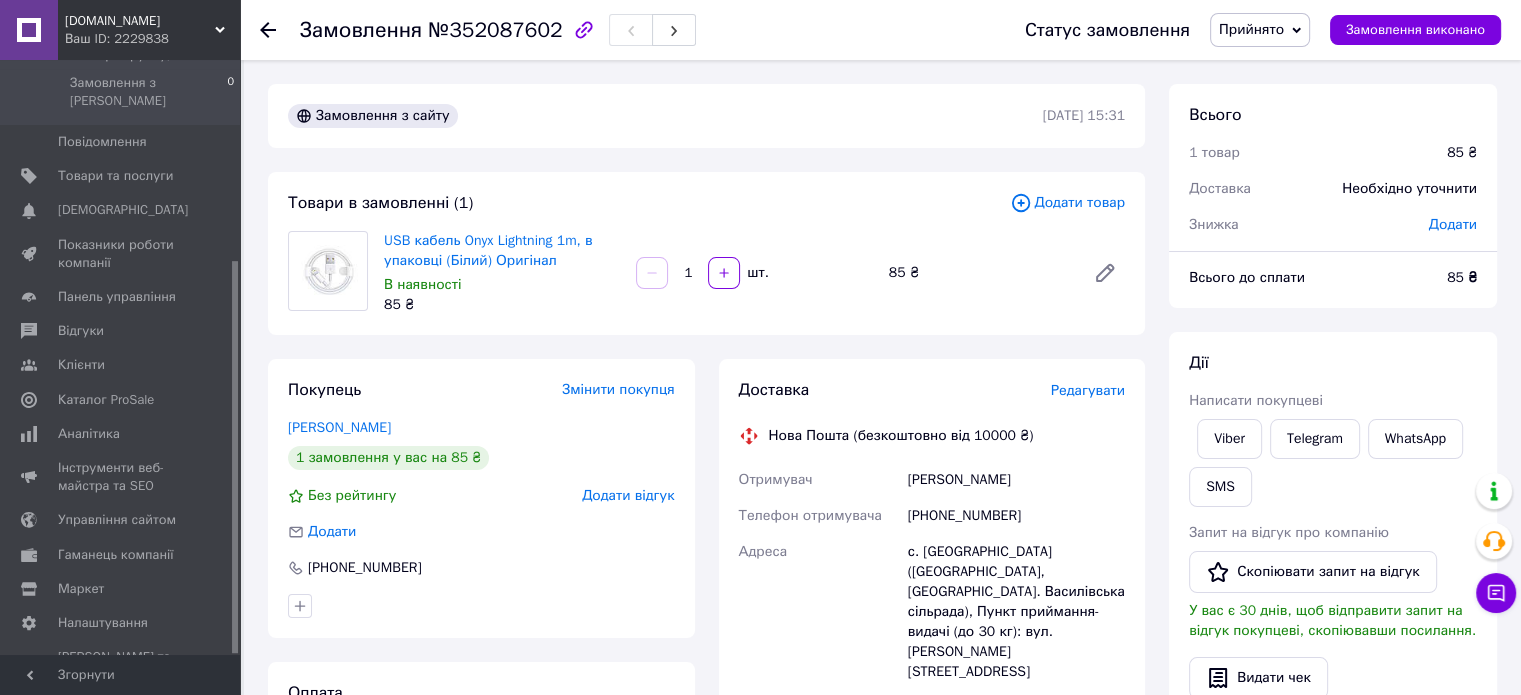 click on "USB кабель Onyx Lightning 1m, в упаковці (Білий) Оригінал В наявності 85 ₴ 1   шт. 85 ₴" at bounding box center (754, 273) 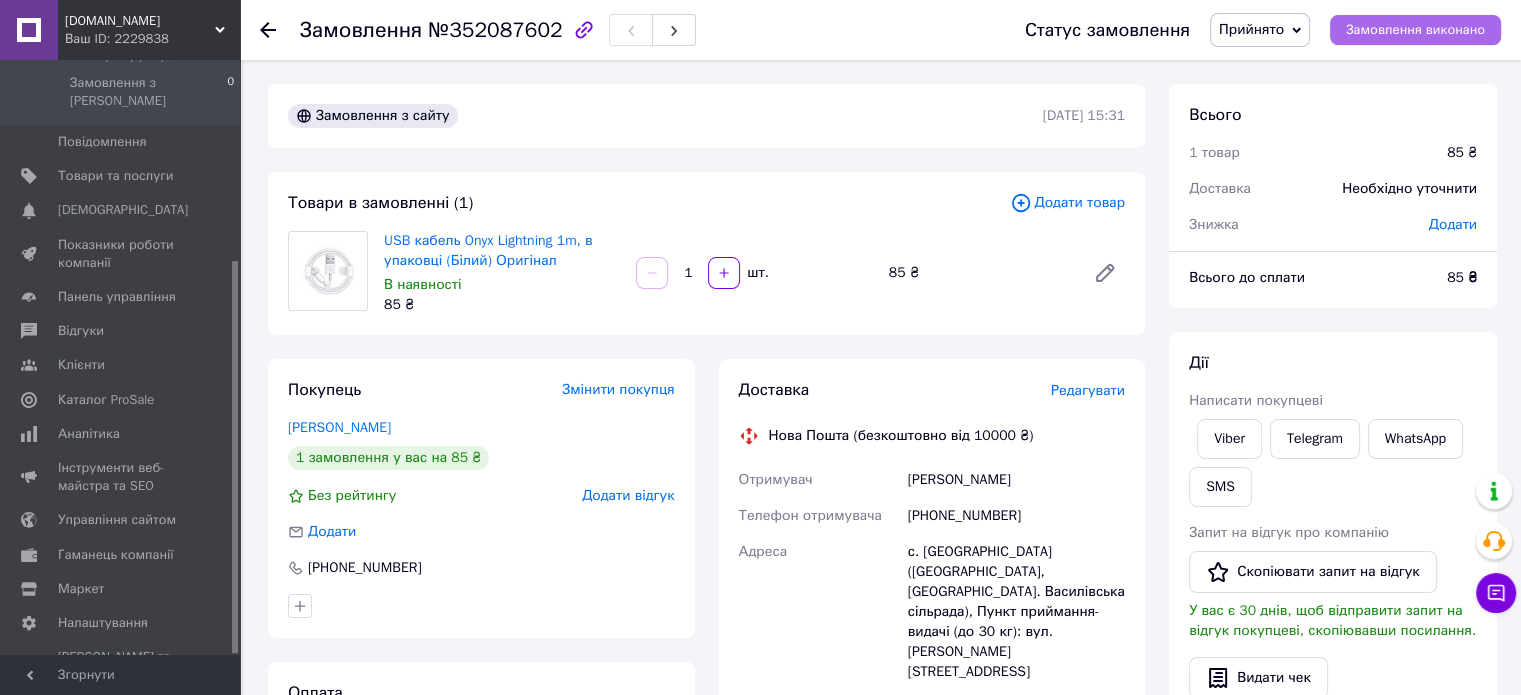 click on "Замовлення виконано" at bounding box center [1415, 30] 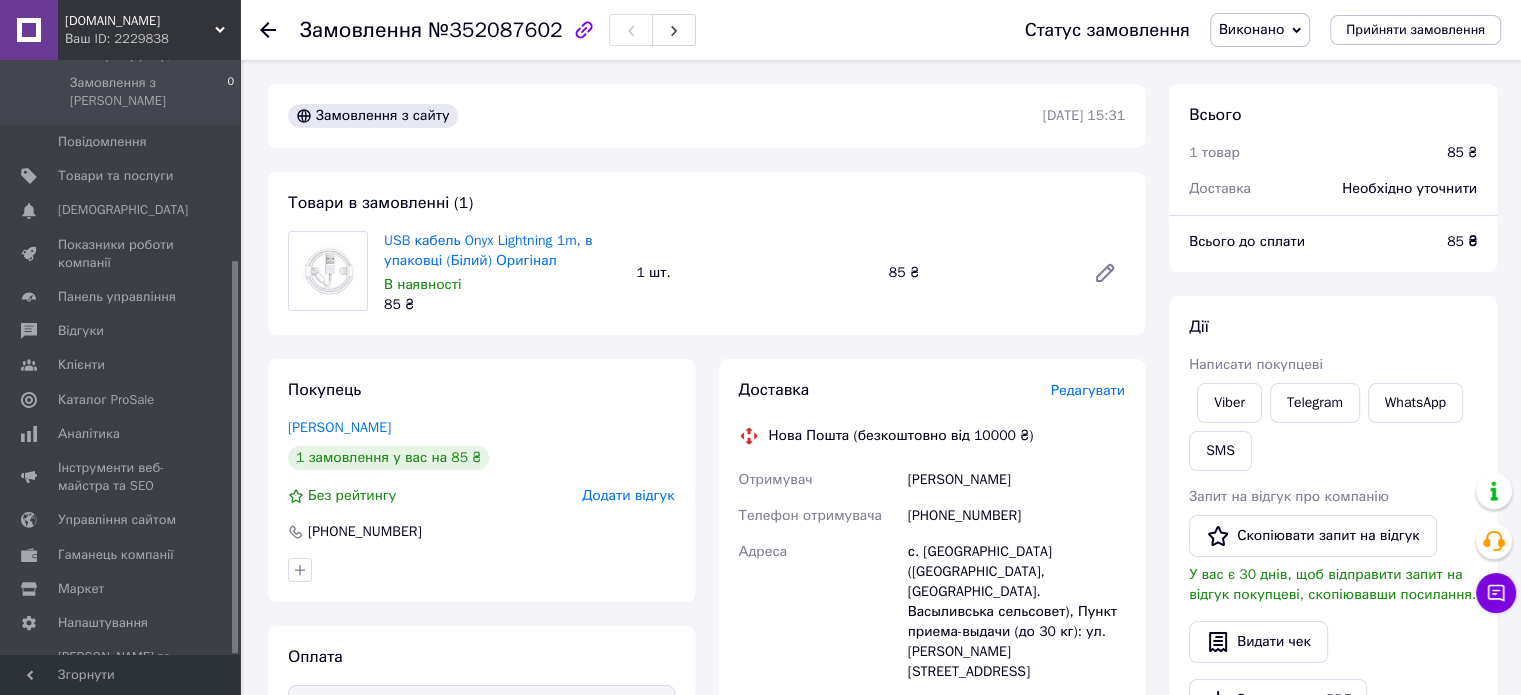 drag, startPoint x: 1056, startPoint y: 484, endPoint x: 901, endPoint y: 491, distance: 155.15799 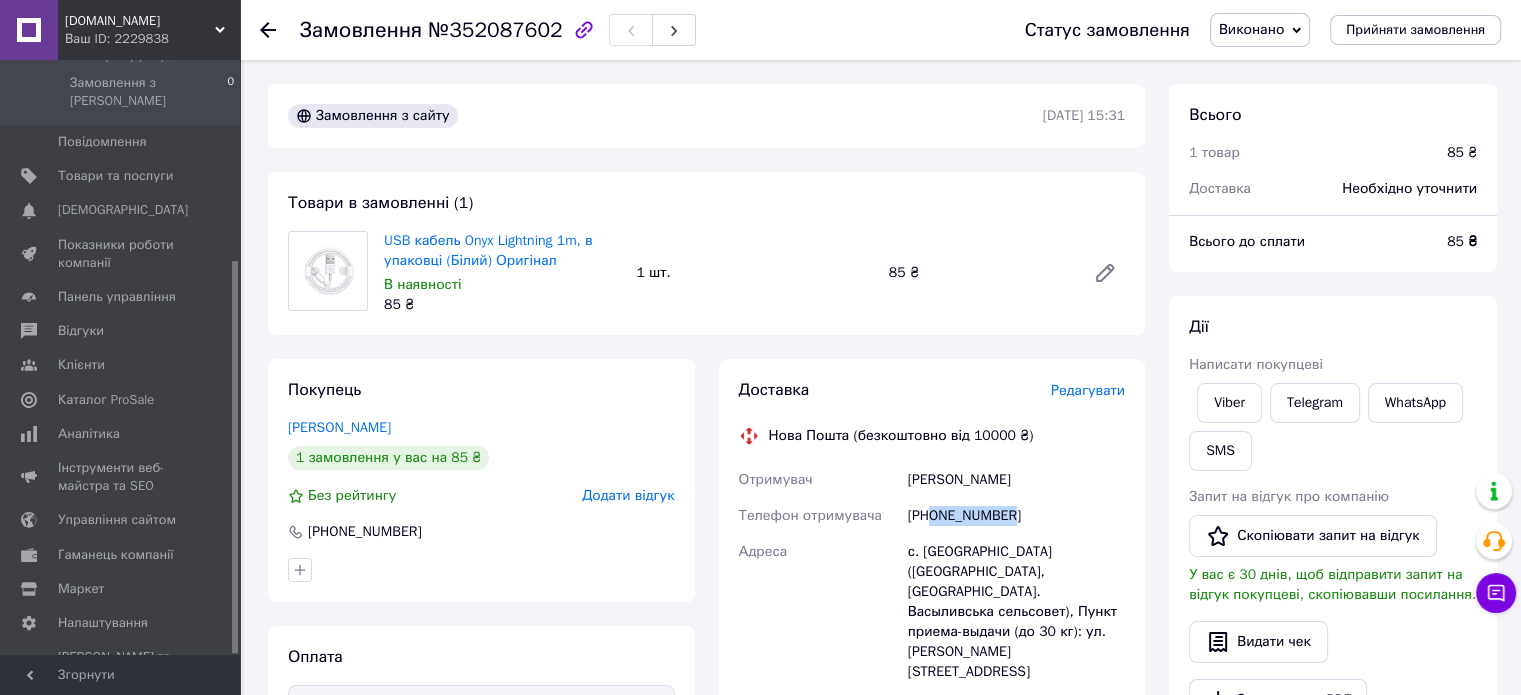 drag, startPoint x: 1036, startPoint y: 511, endPoint x: 931, endPoint y: 519, distance: 105.30432 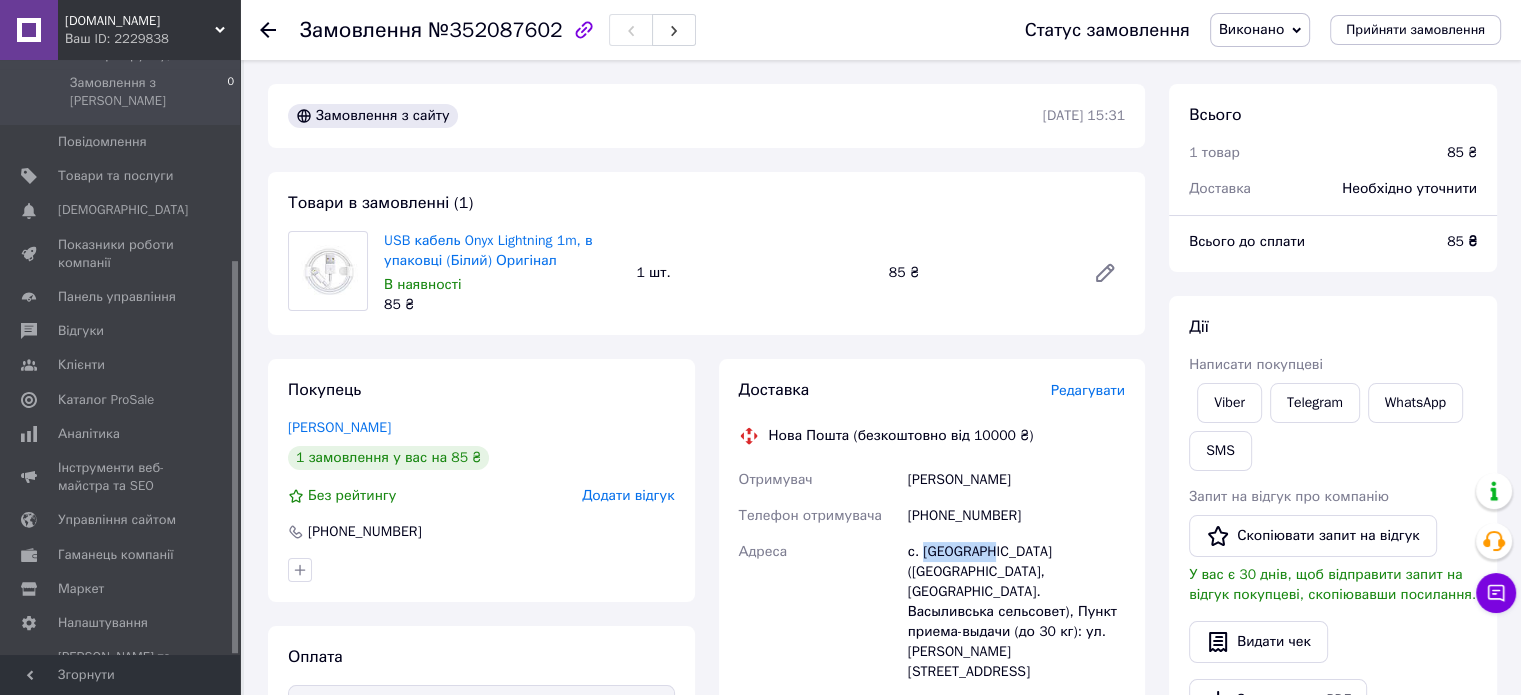 drag, startPoint x: 922, startPoint y: 555, endPoint x: 983, endPoint y: 555, distance: 61 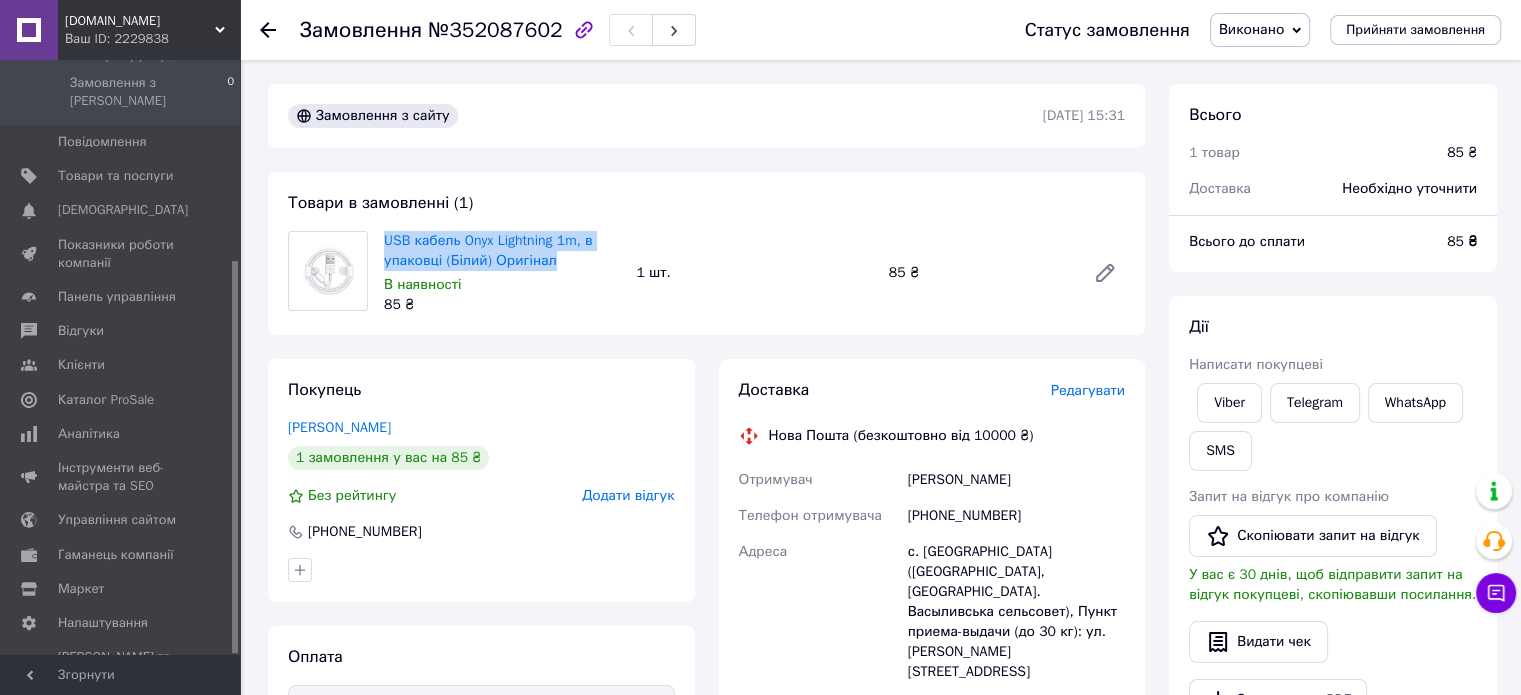 drag, startPoint x: 383, startPoint y: 227, endPoint x: 562, endPoint y: 263, distance: 182.58423 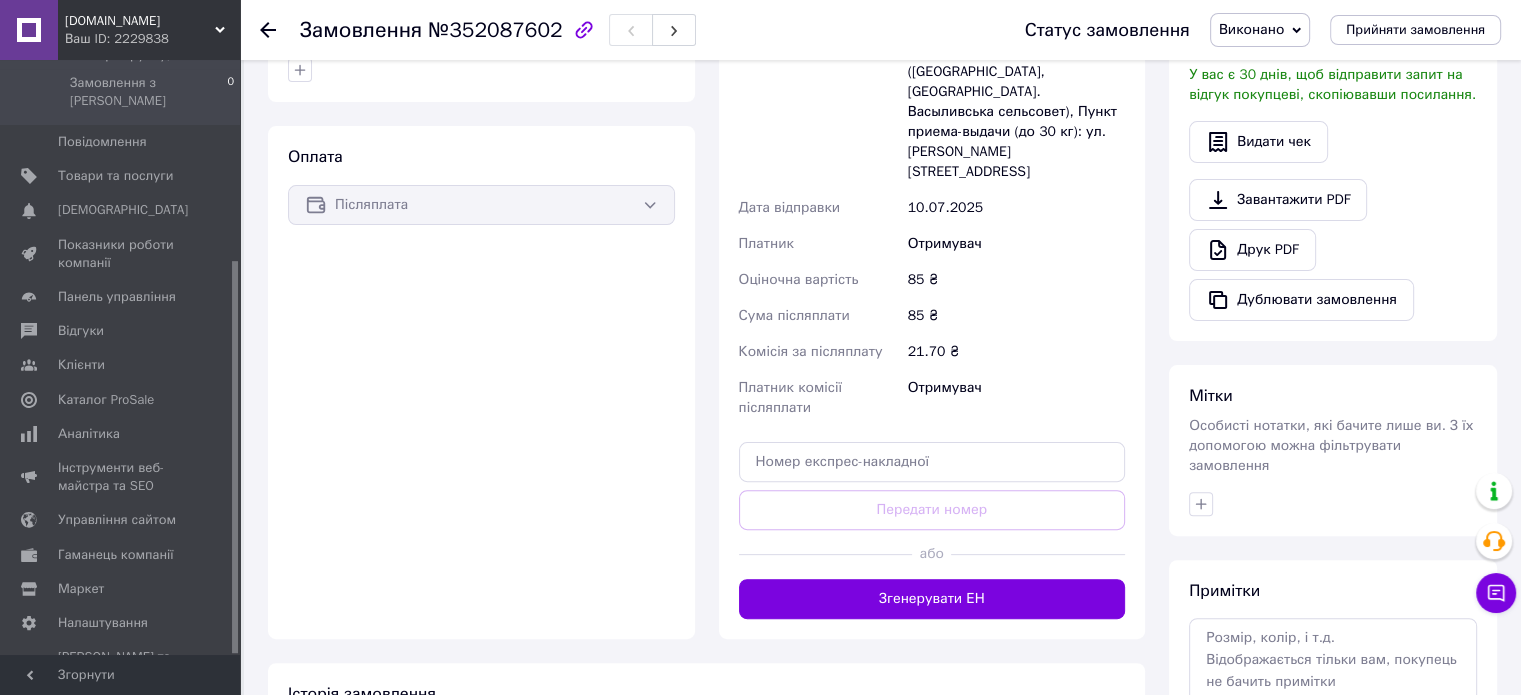 scroll, scrollTop: 666, scrollLeft: 0, axis: vertical 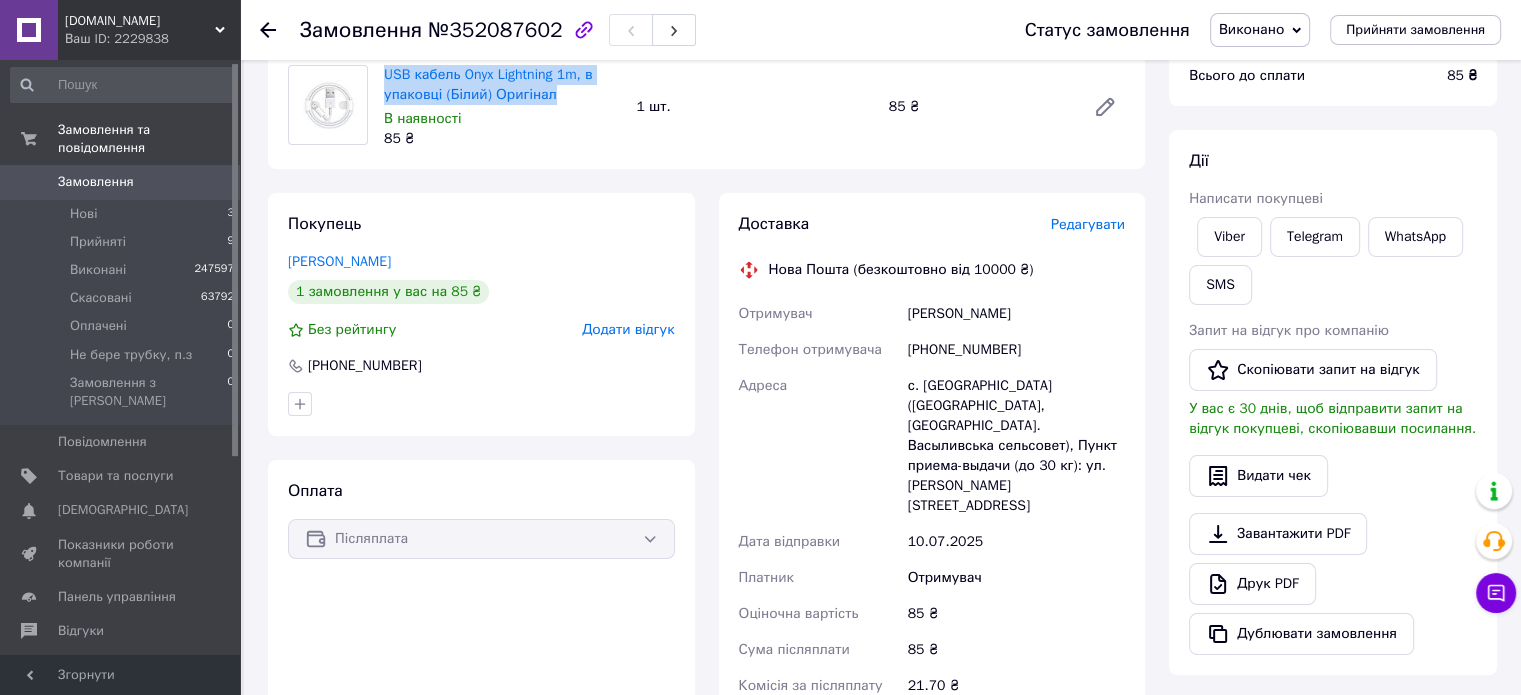 drag, startPoint x: 126, startPoint y: 159, endPoint x: 142, endPoint y: 154, distance: 16.763054 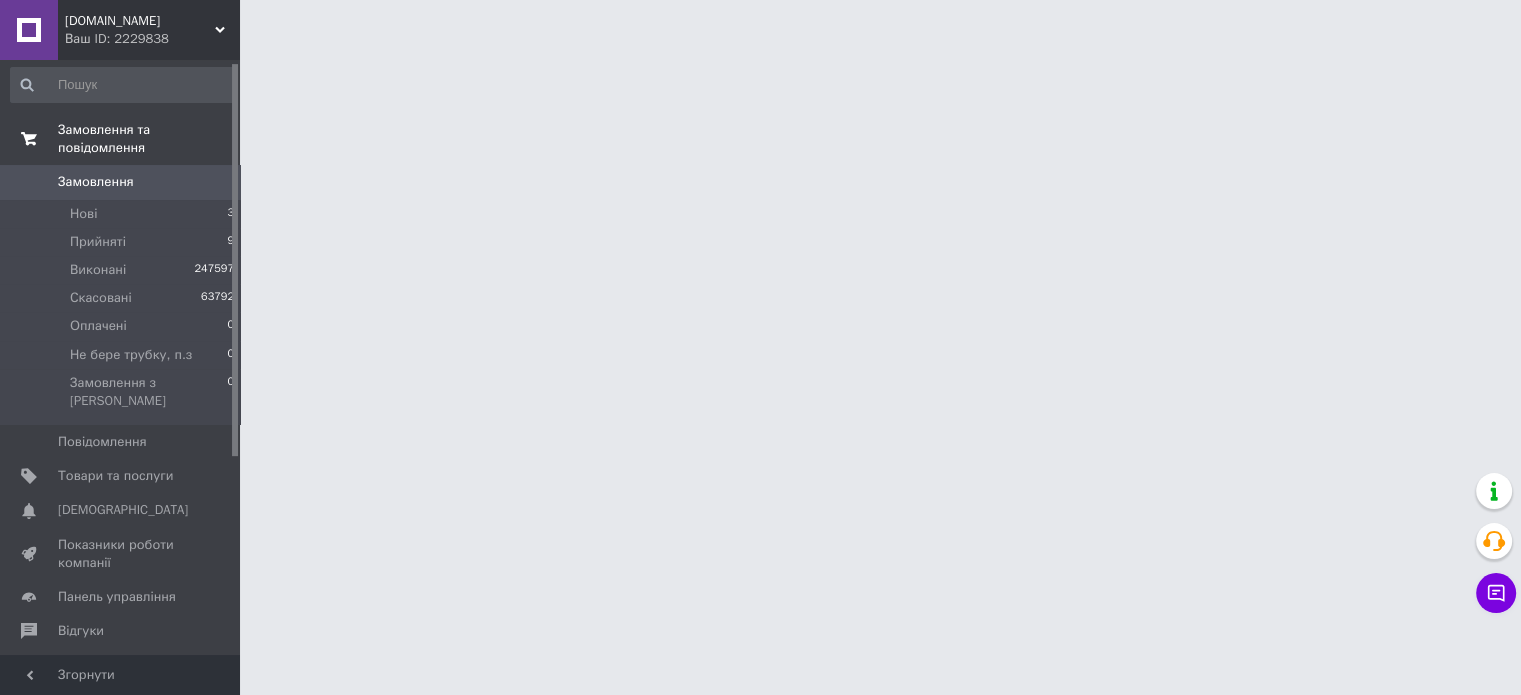scroll, scrollTop: 0, scrollLeft: 0, axis: both 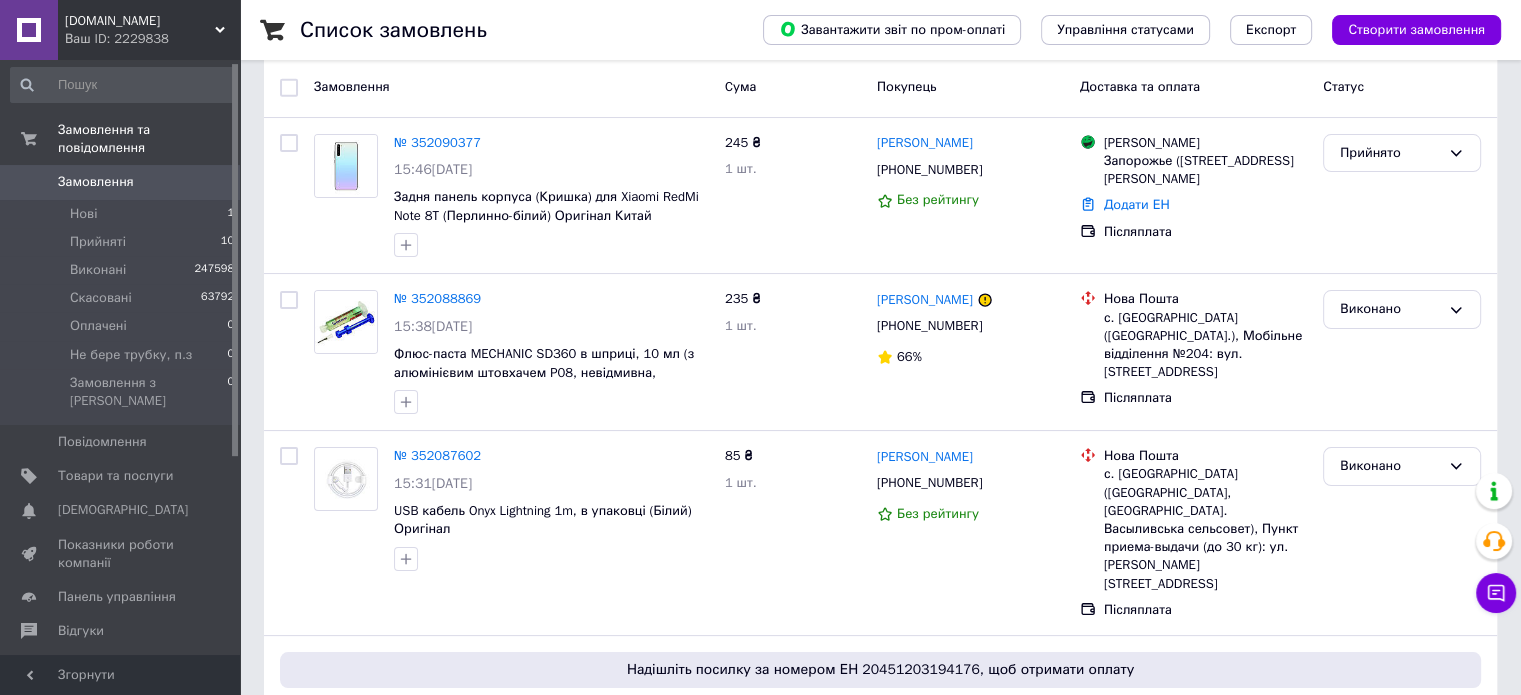 click on "Замовлення" at bounding box center [121, 182] 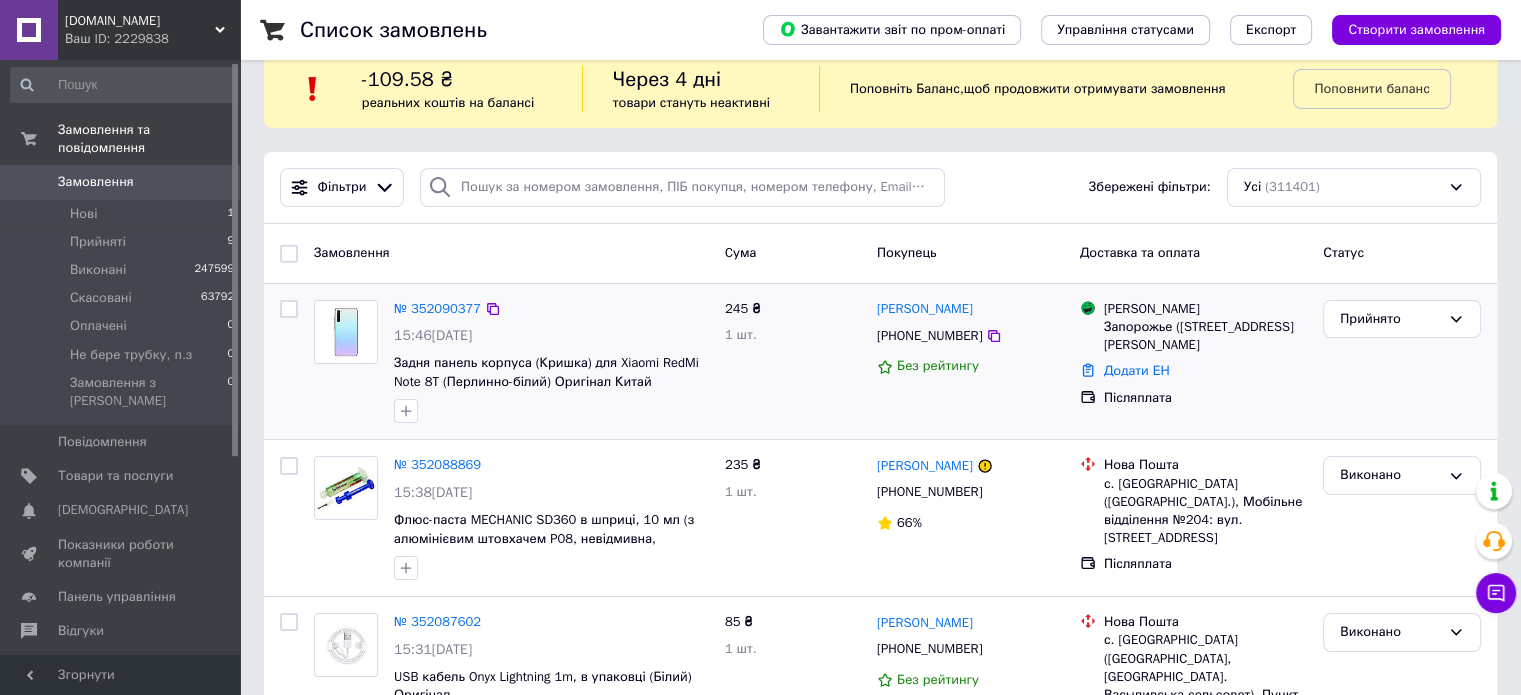 scroll, scrollTop: 0, scrollLeft: 0, axis: both 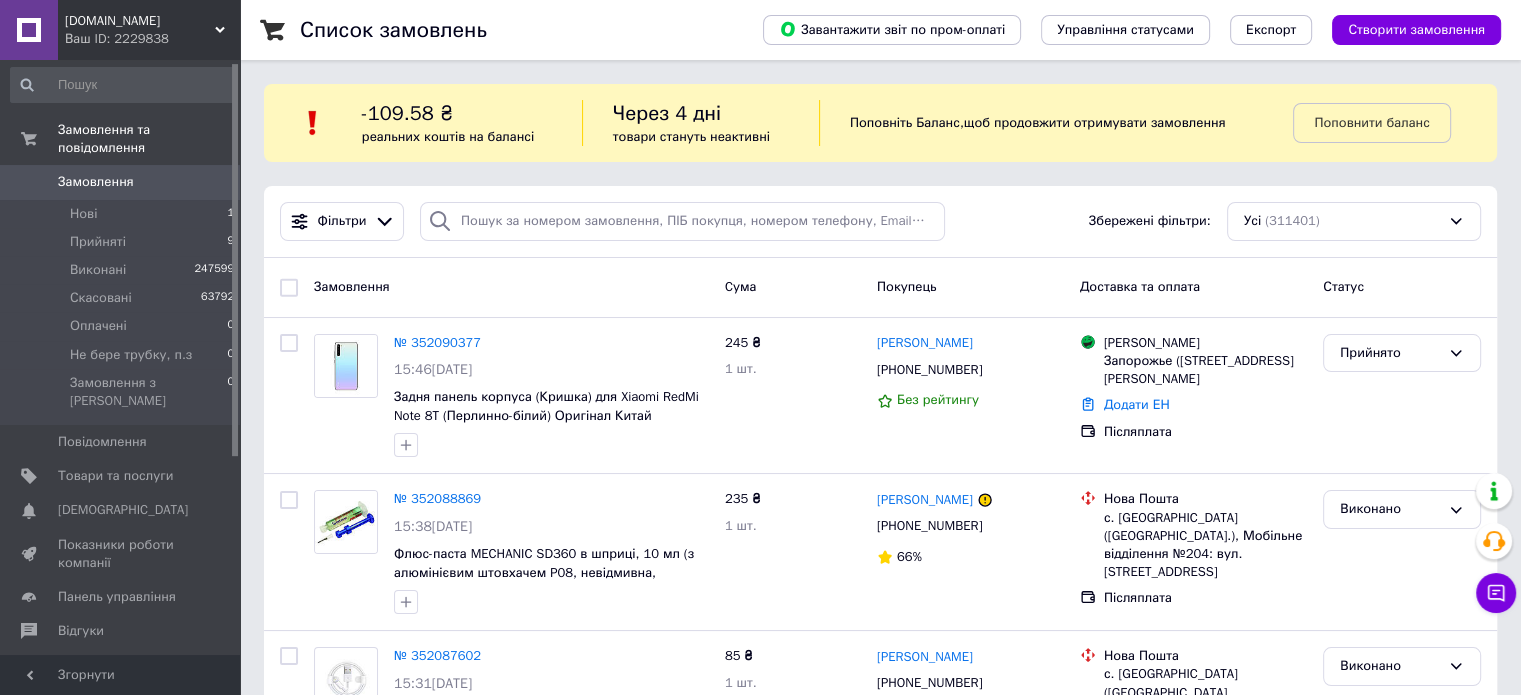 click on "0" at bounding box center [212, 182] 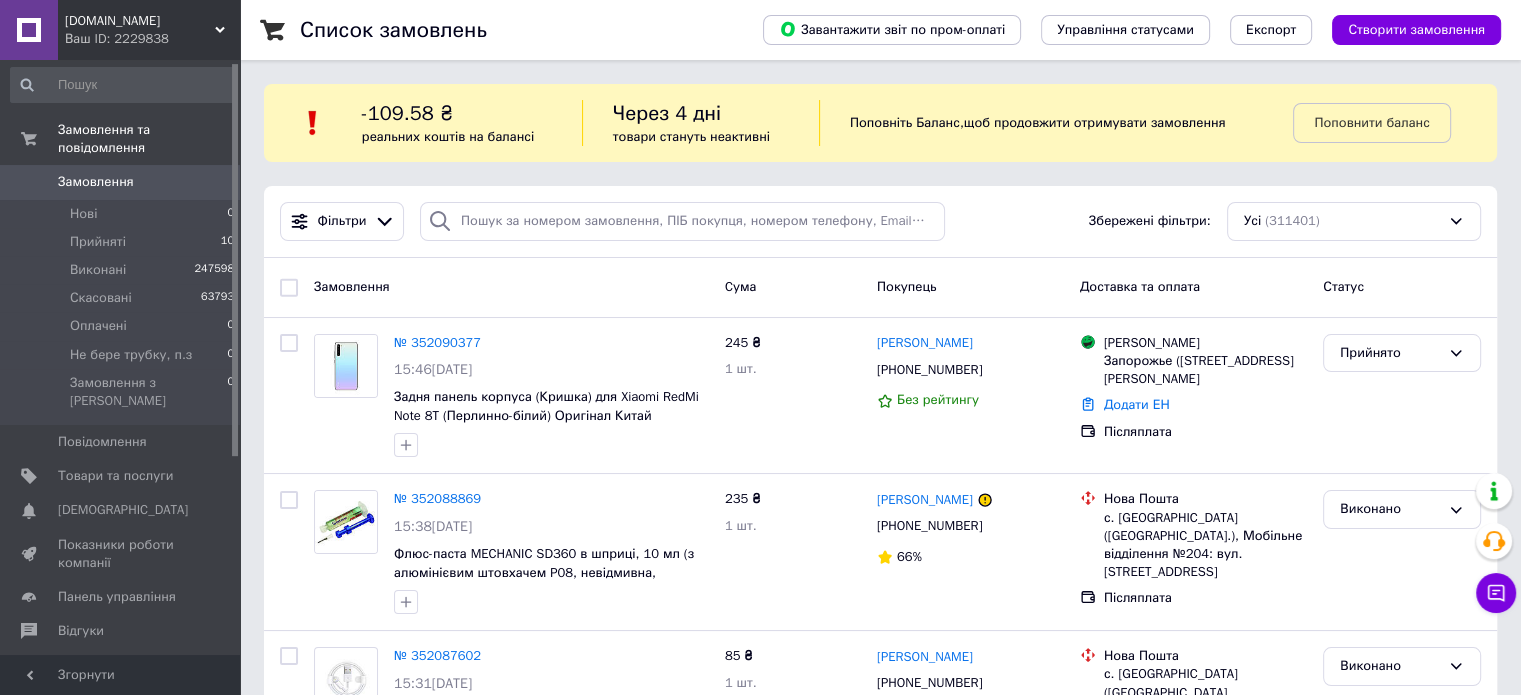 click on "Замовлення" at bounding box center [121, 182] 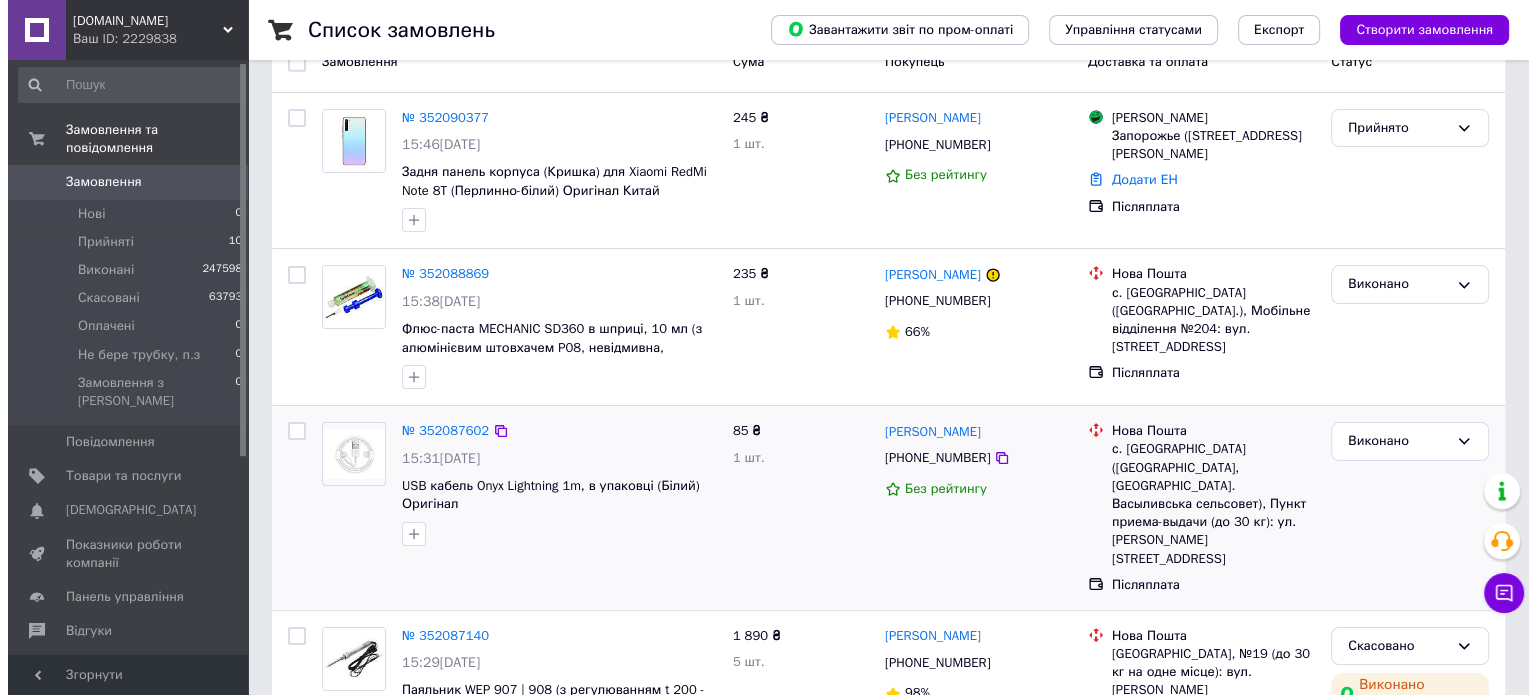 scroll, scrollTop: 0, scrollLeft: 0, axis: both 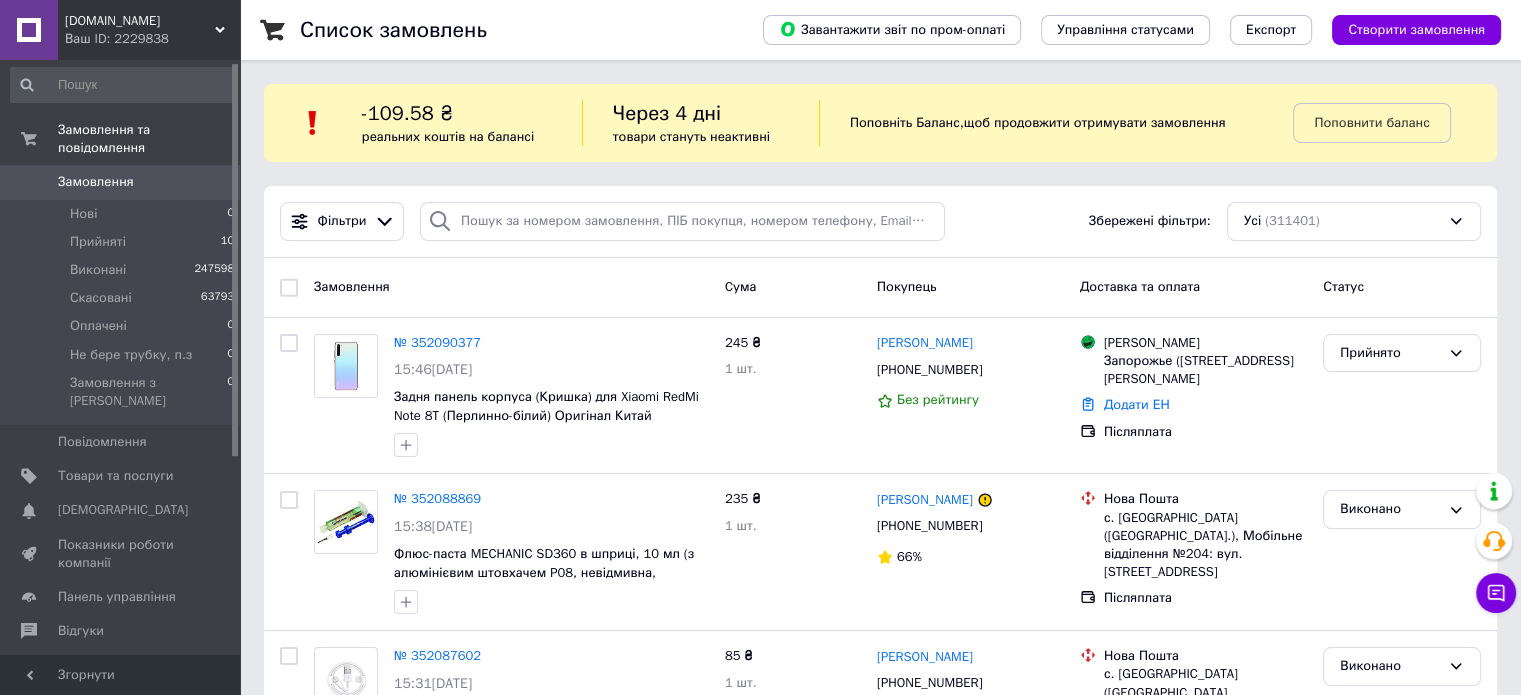 click on "Замовлення" at bounding box center [121, 182] 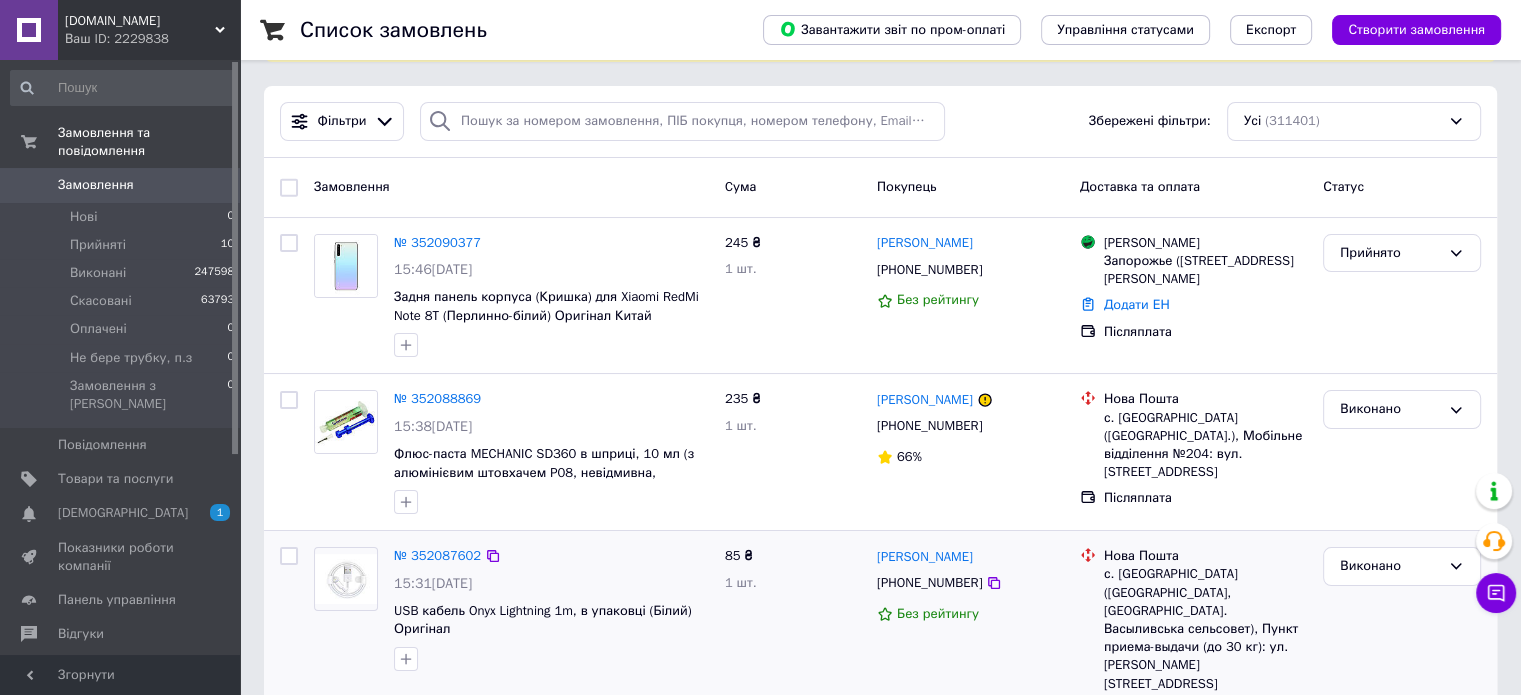 scroll, scrollTop: 0, scrollLeft: 0, axis: both 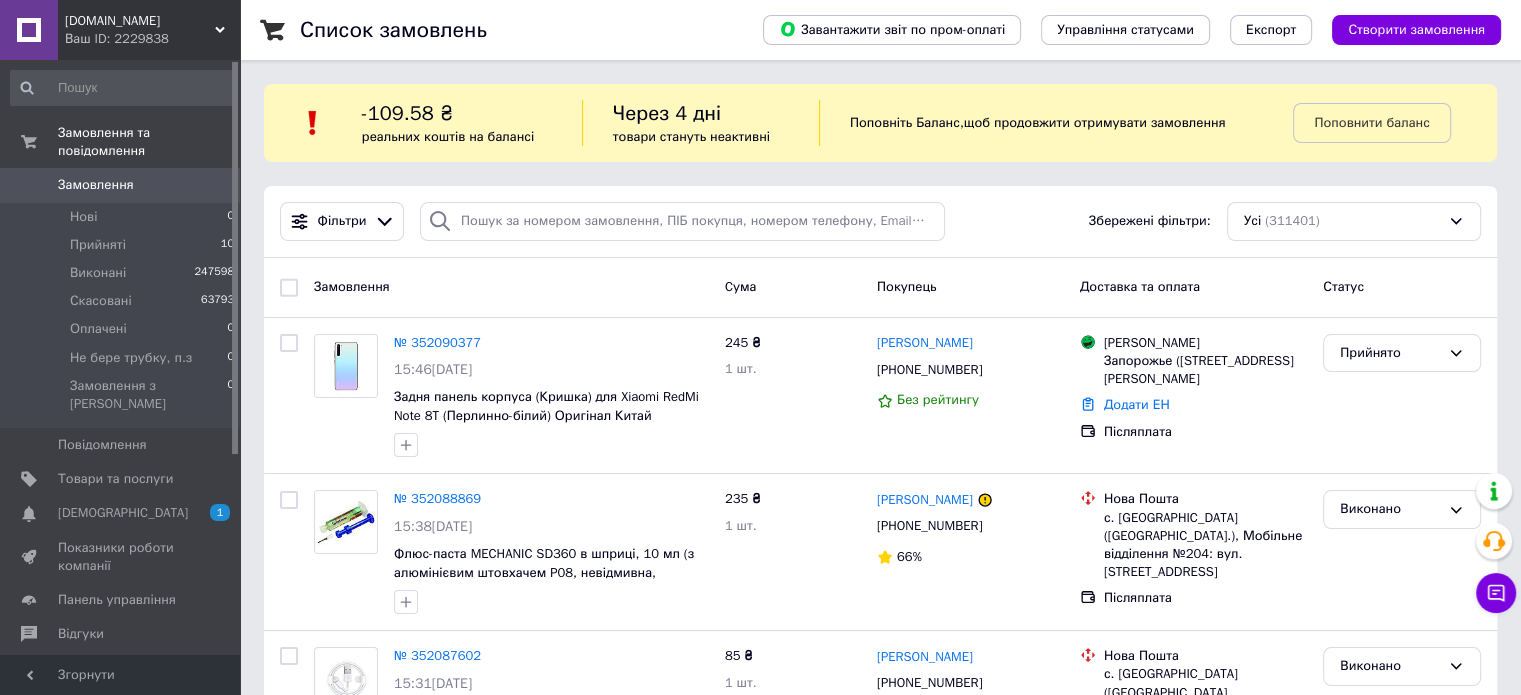 click on "Замовлення" at bounding box center (96, 185) 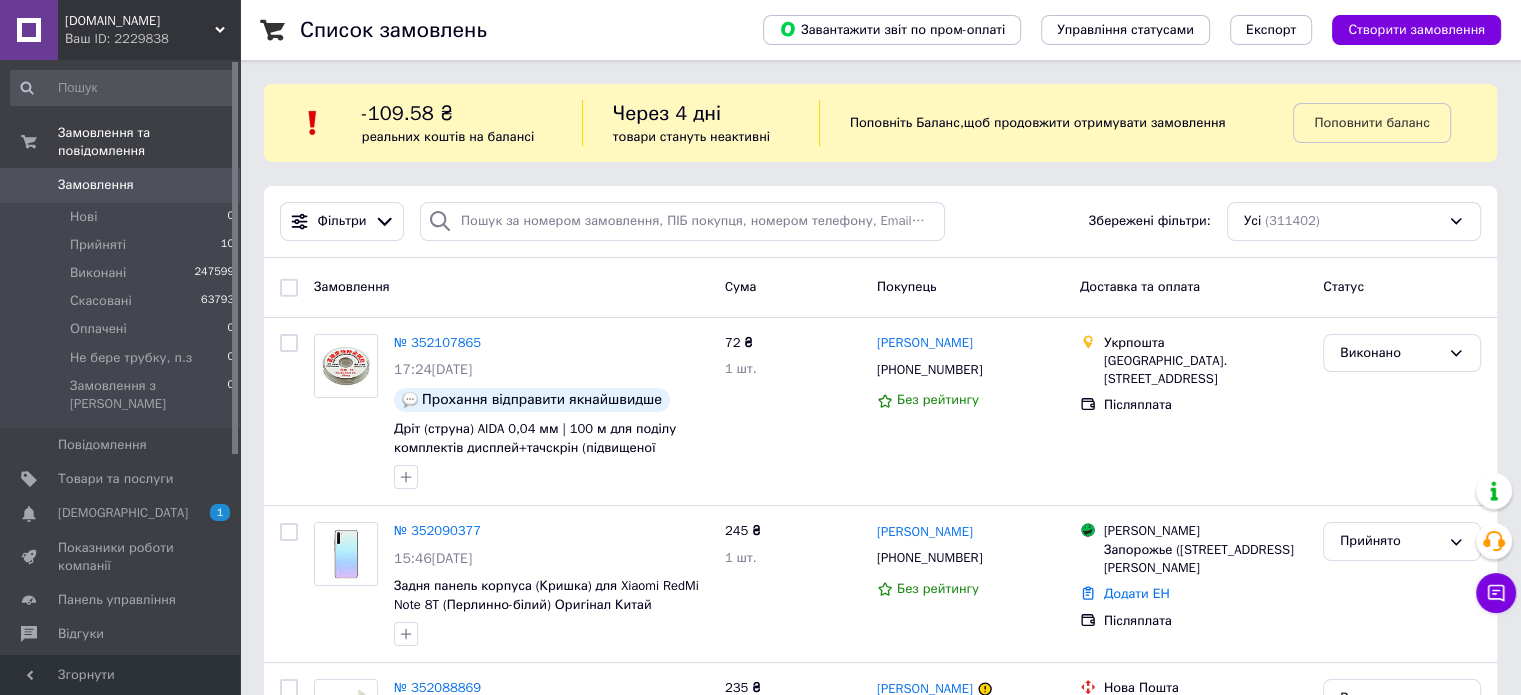 click on "Замовлення" at bounding box center (121, 185) 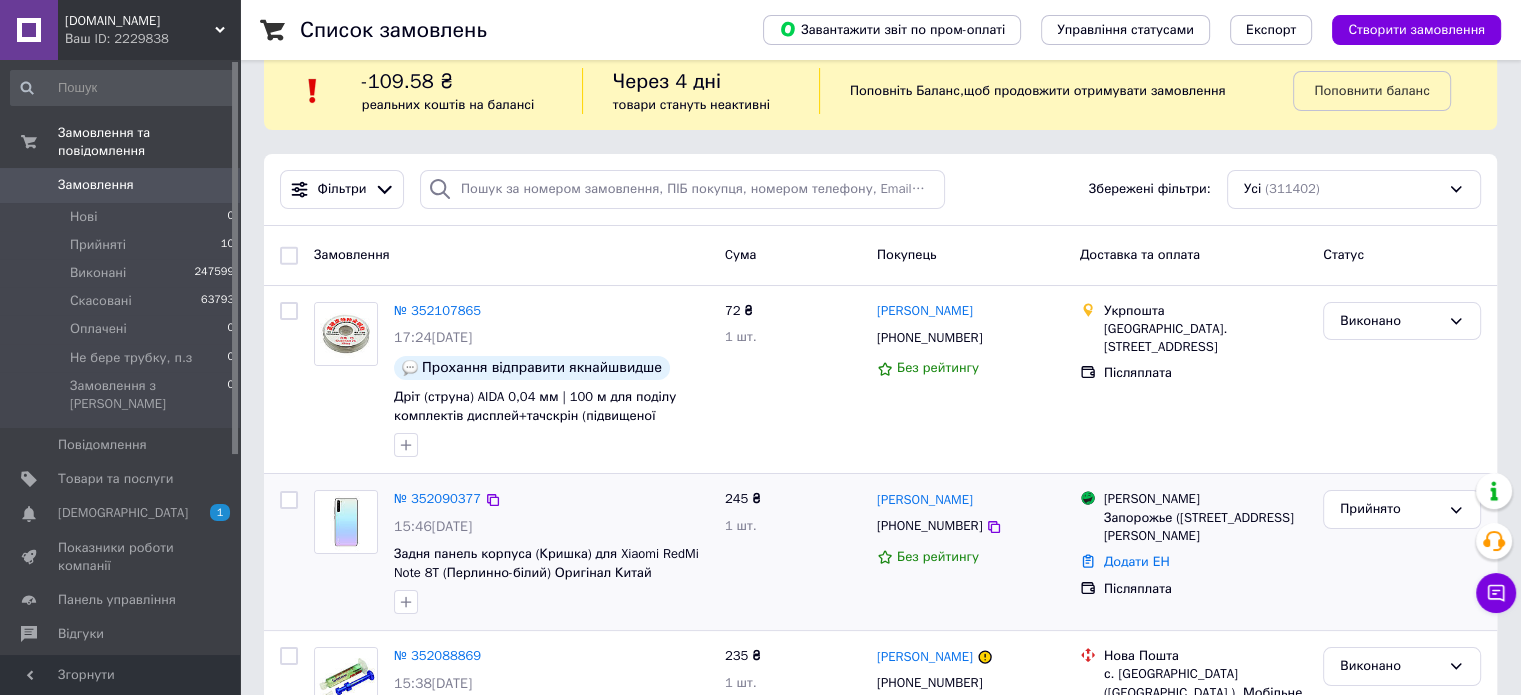 scroll, scrollTop: 0, scrollLeft: 0, axis: both 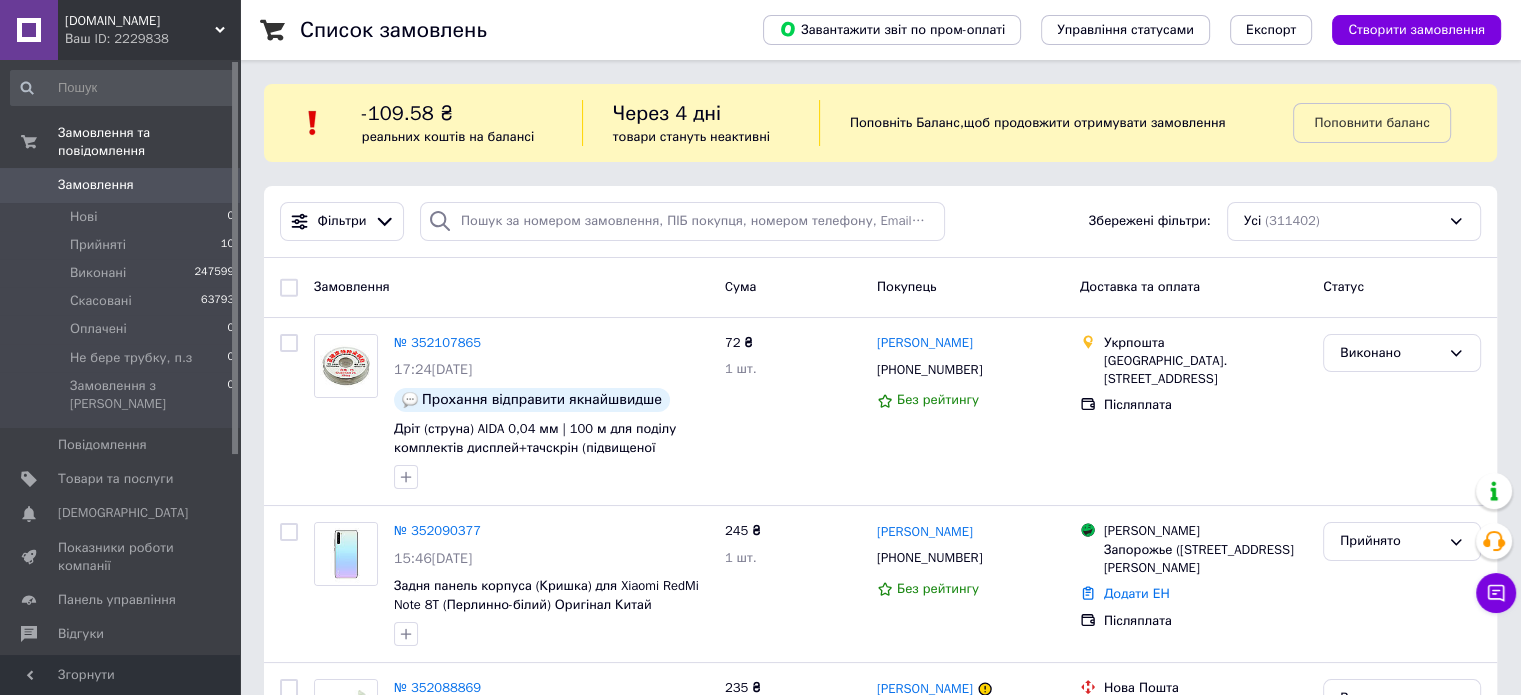 click on "Список замовлень   Завантажити звіт по пром-оплаті Управління статусами Експорт Створити замовлення -109.58 ₴ реальних коштів на балансі Через 4 дні товари стануть неактивні Поповніть Баланс ,  щоб продовжити отримувати замовлення Поповнити баланс Фільтри Збережені фільтри: Усі (311402) Замовлення Cума Покупець Доставка та оплата Статус № 352107865 17:24, 10.07.2025 Прохання відправити якнайшвидше  Дріт (струна) AIDA 0,04 мм | 100 м для поділу комплектів дисплей+тачскрін (підвищеної міцності) 72 ₴ 1 шт. Руслан Чепіль +380968679314 Без рейтингу Укрпошта Рогатин, 77001, вул. Галицька, 73 66% 1" at bounding box center [880, 1913] 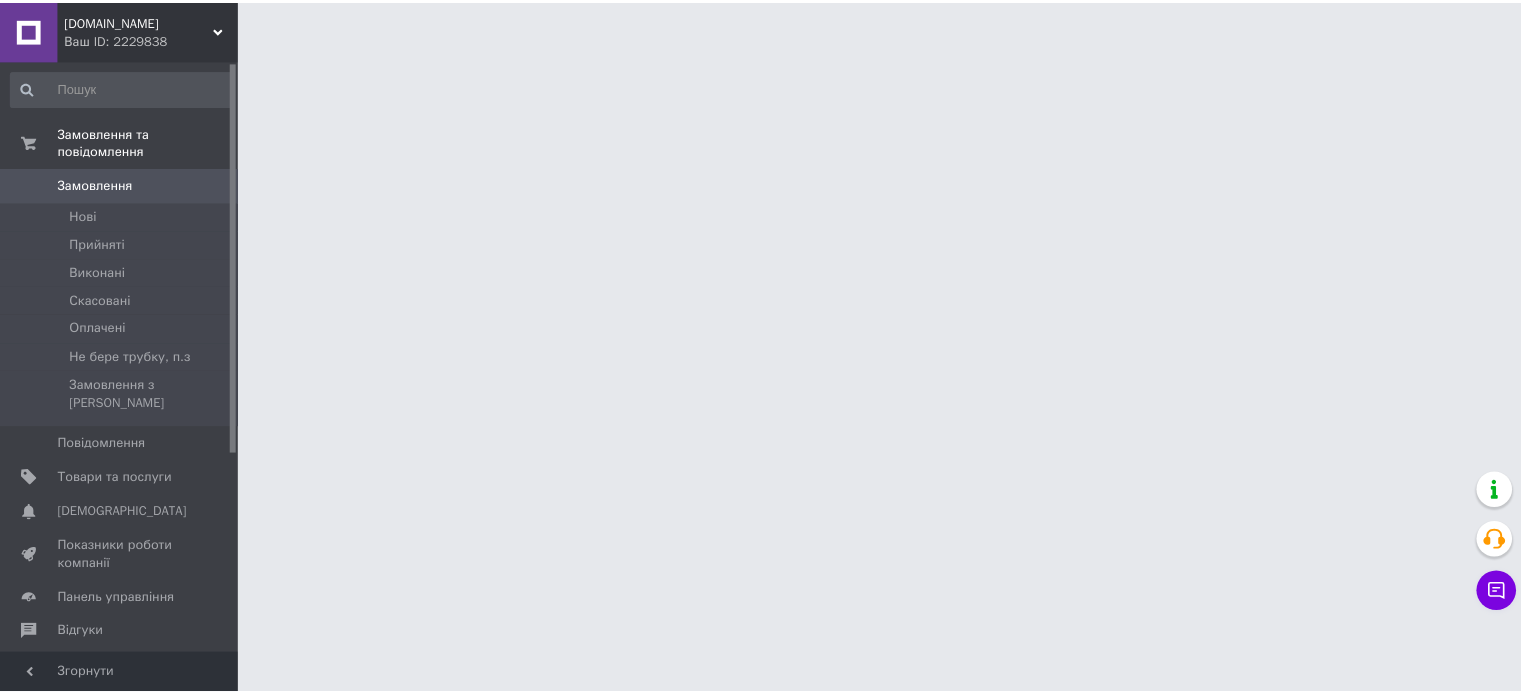 scroll, scrollTop: 0, scrollLeft: 0, axis: both 